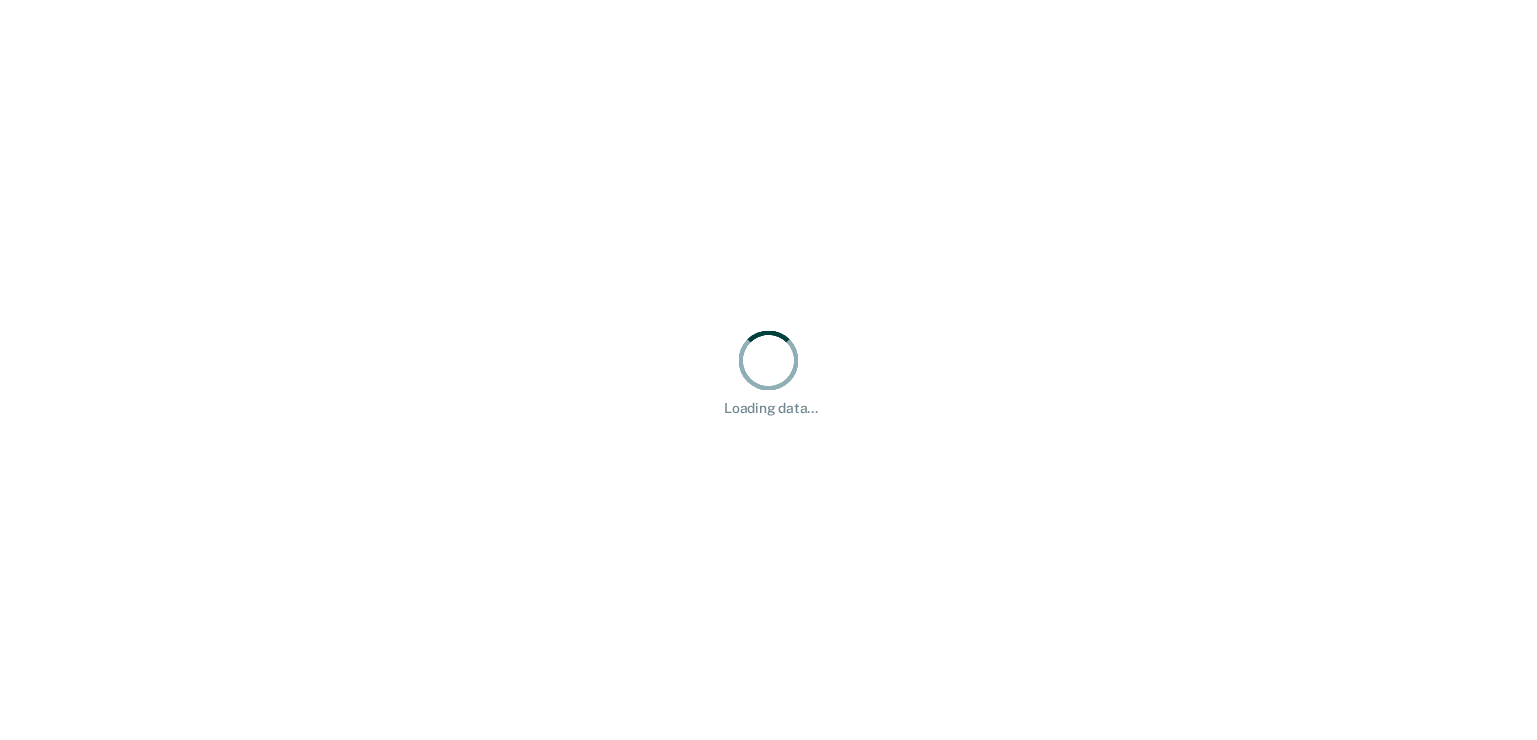 scroll, scrollTop: 0, scrollLeft: 0, axis: both 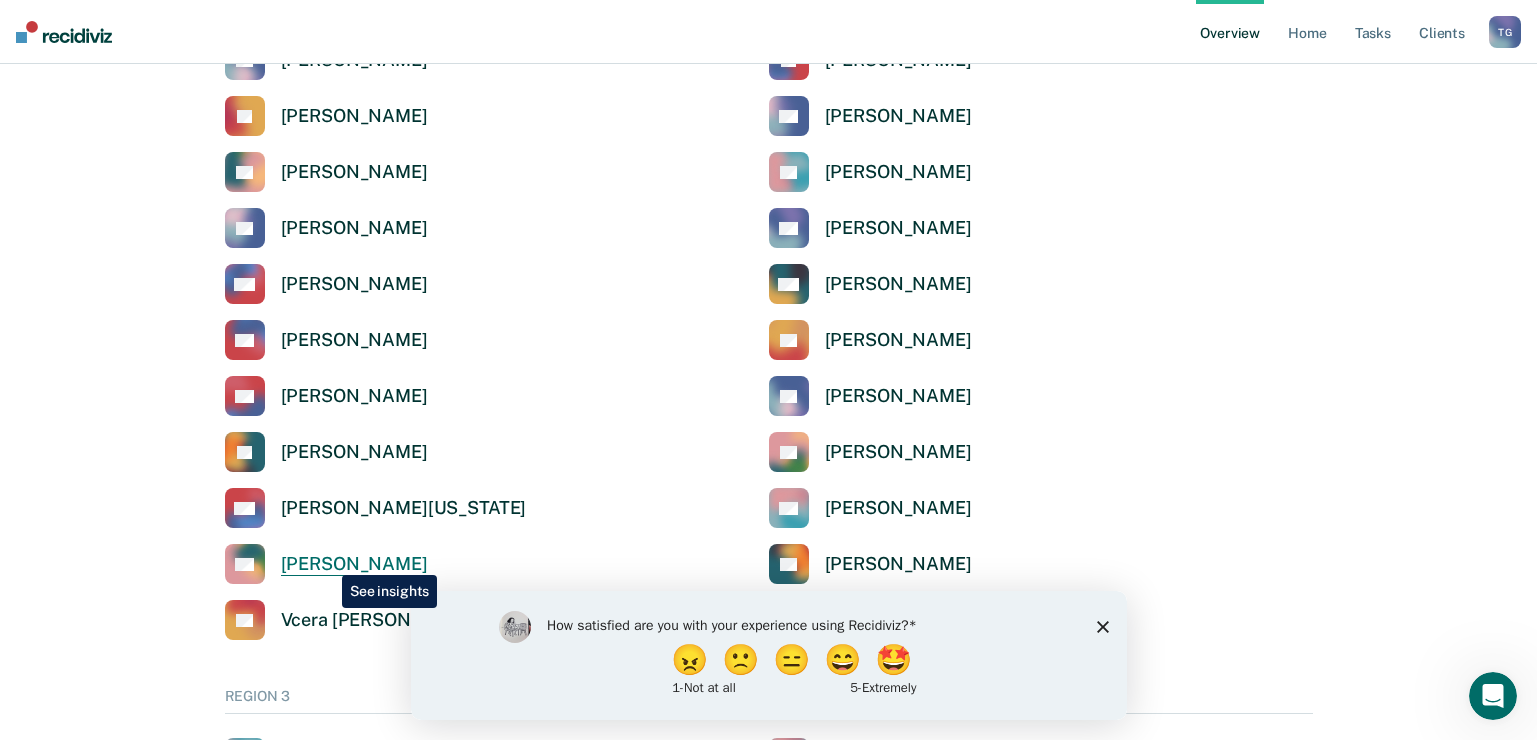 click on "[PERSON_NAME]" at bounding box center (354, 564) 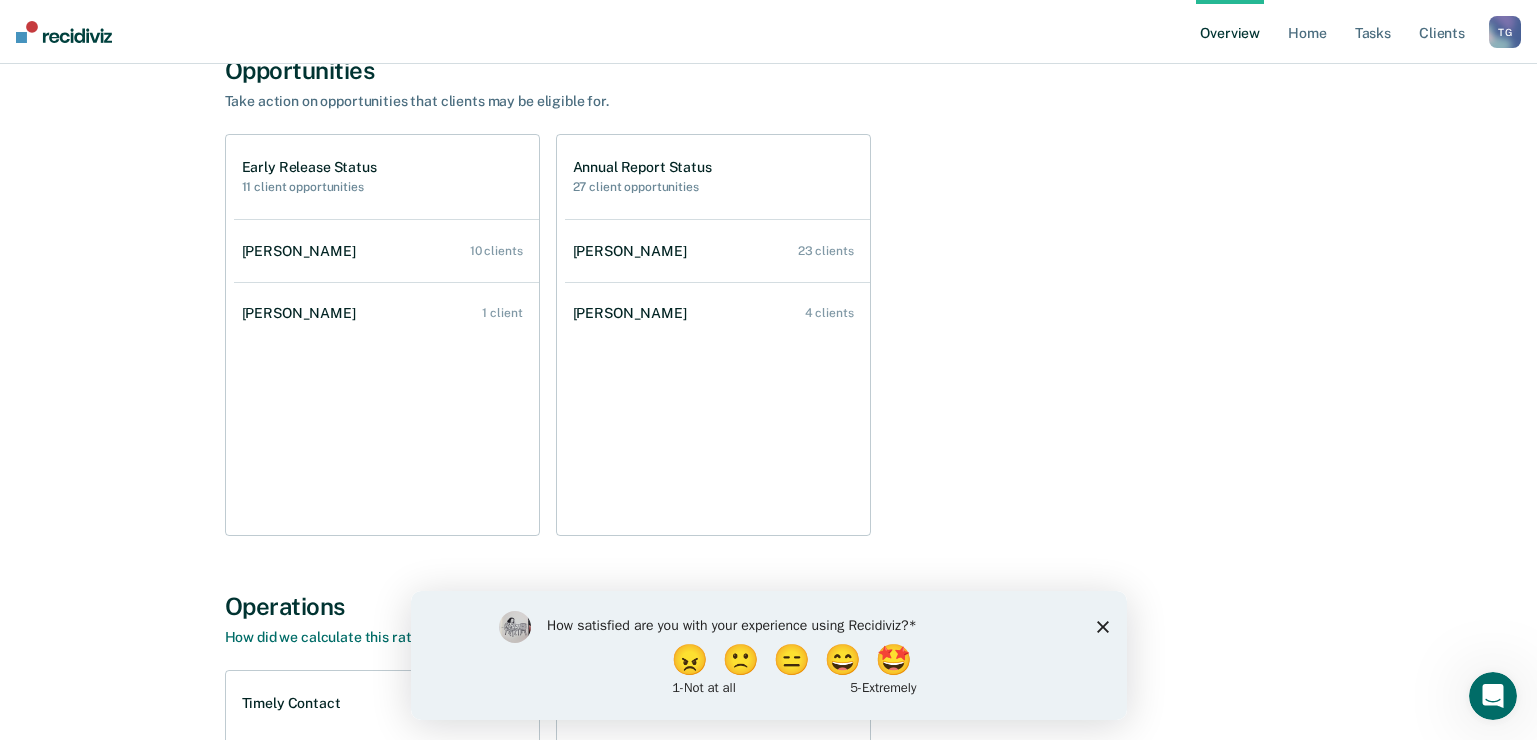 scroll, scrollTop: 100, scrollLeft: 0, axis: vertical 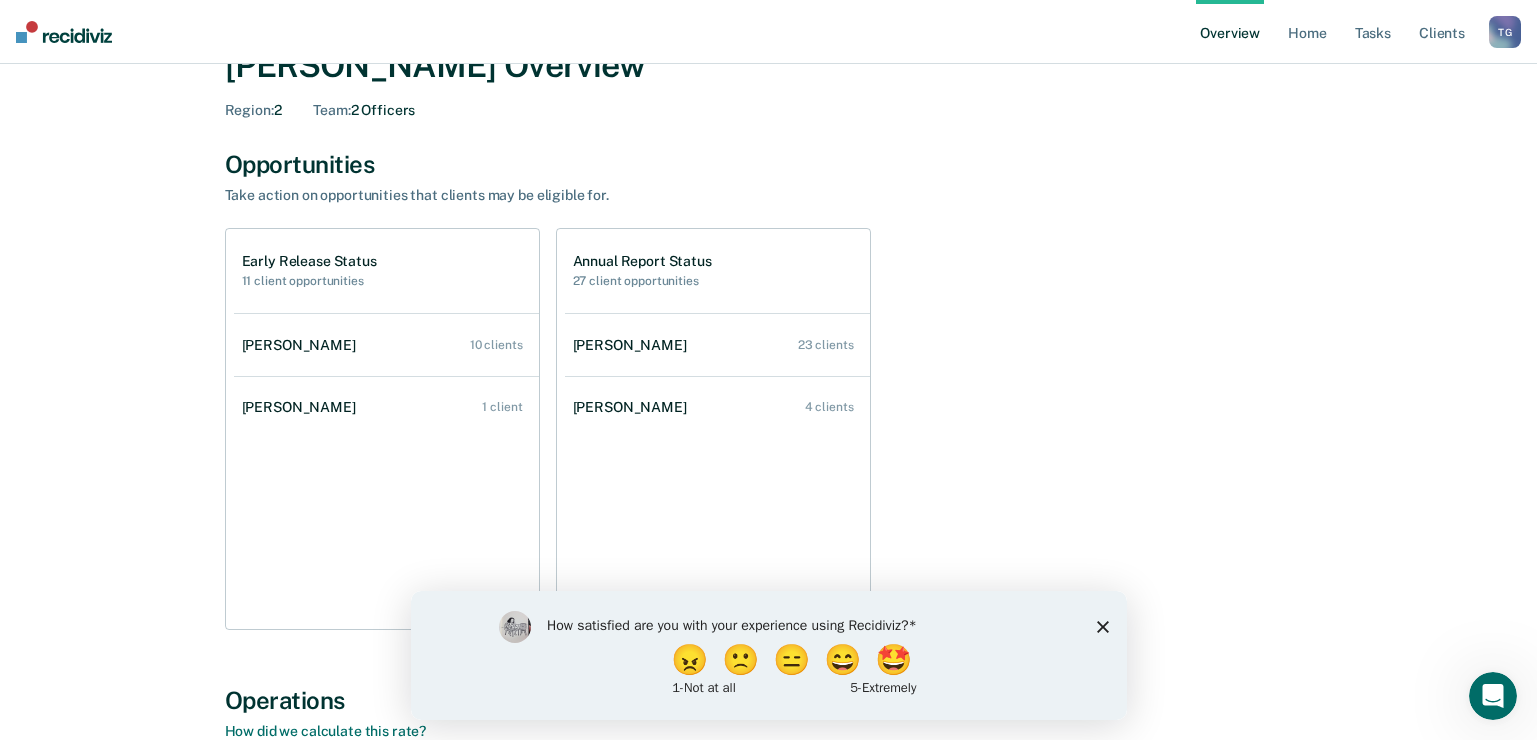 click on "How satisfied are you with your experience using Recidiviz? 😠 🙁 😑 😄 🤩 1  -  Not at all 5  -  Extremely" at bounding box center (768, 654) 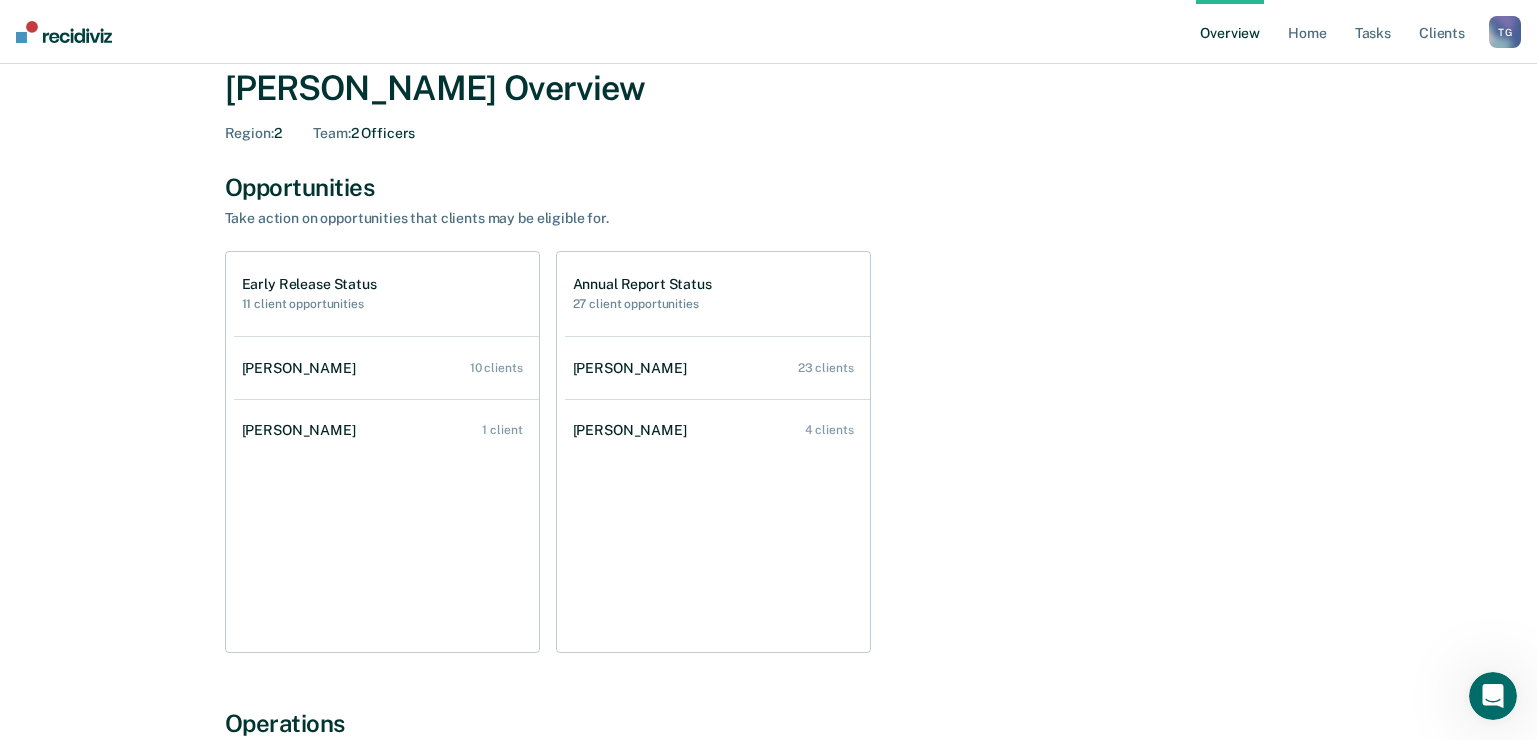 scroll, scrollTop: 200, scrollLeft: 0, axis: vertical 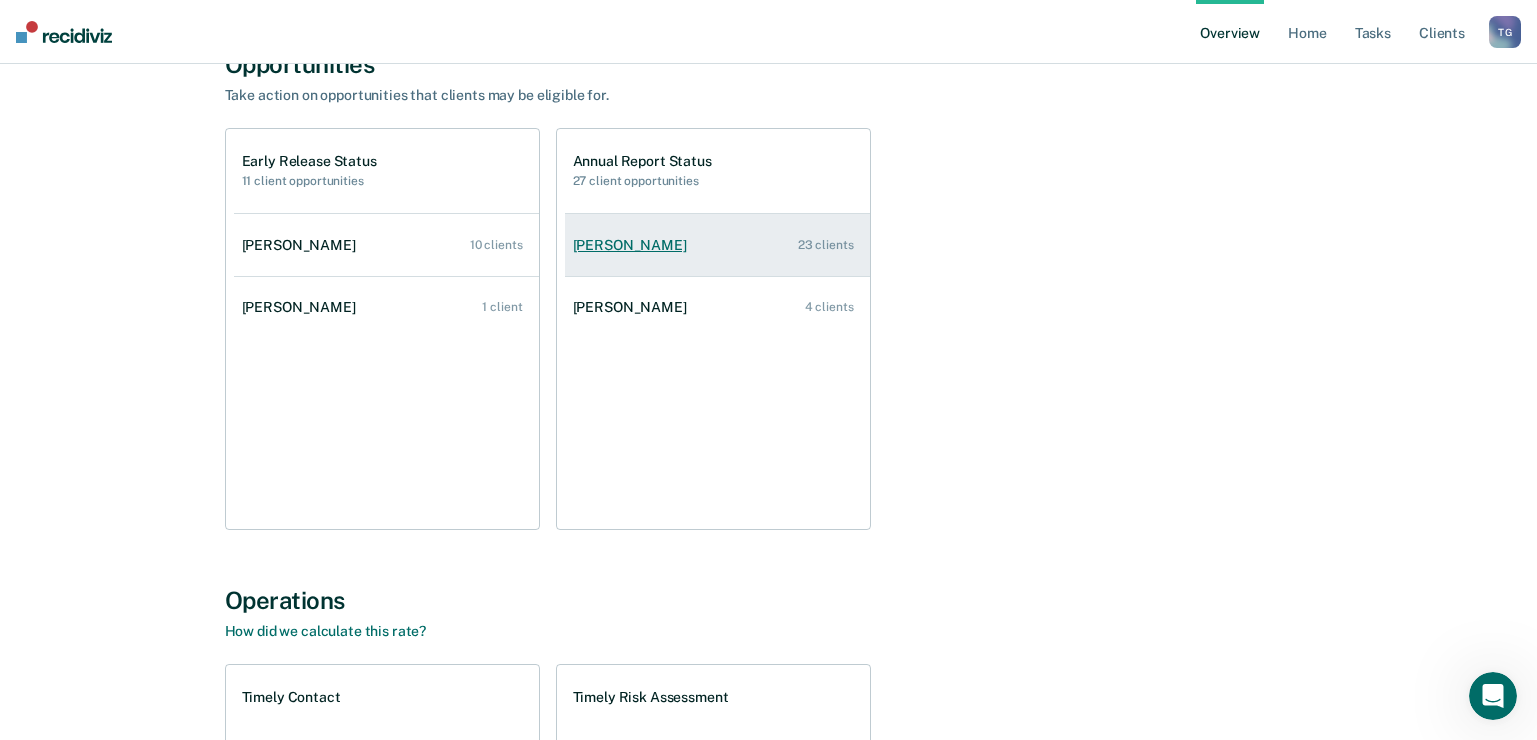 click on "[PERSON_NAME]   23 clients" at bounding box center (717, 245) 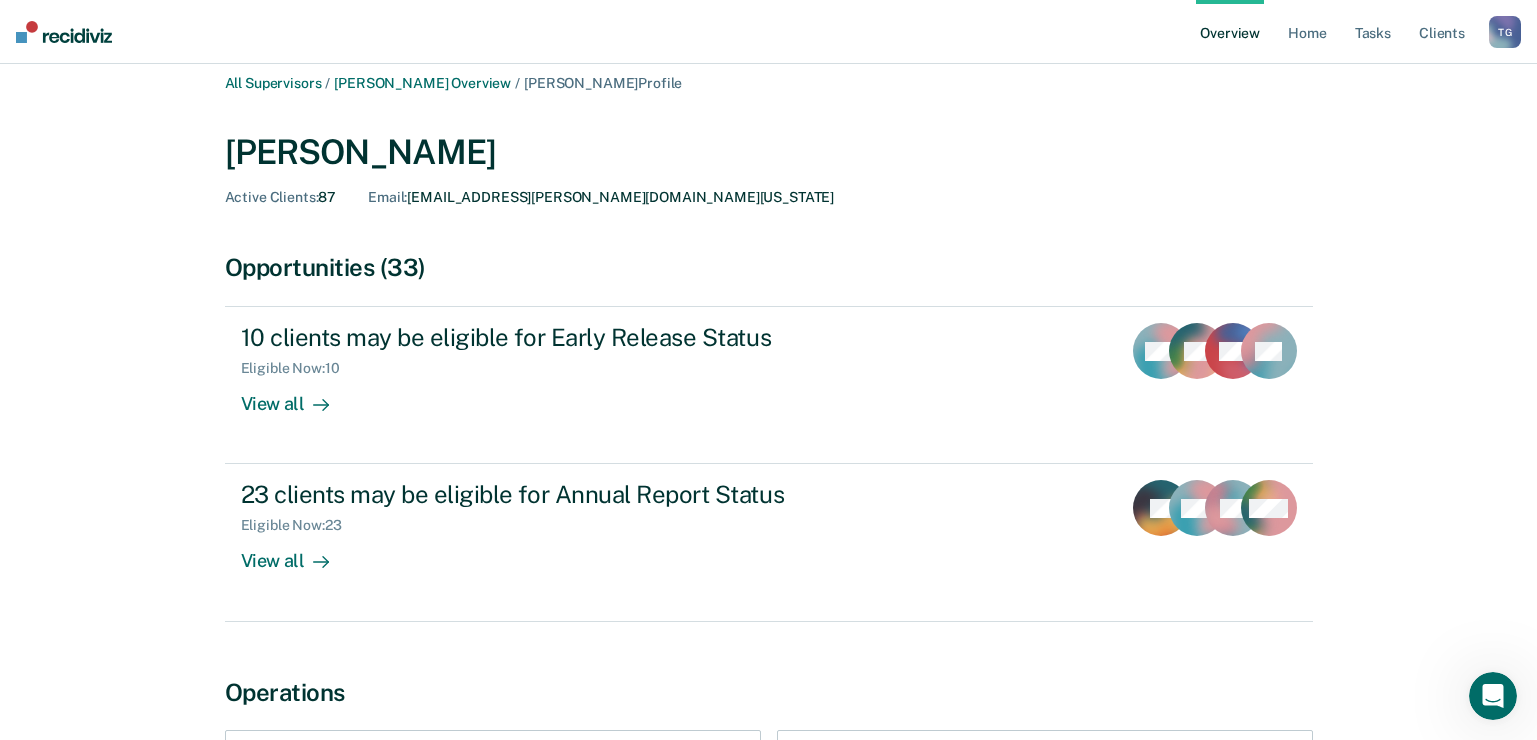 scroll, scrollTop: 0, scrollLeft: 0, axis: both 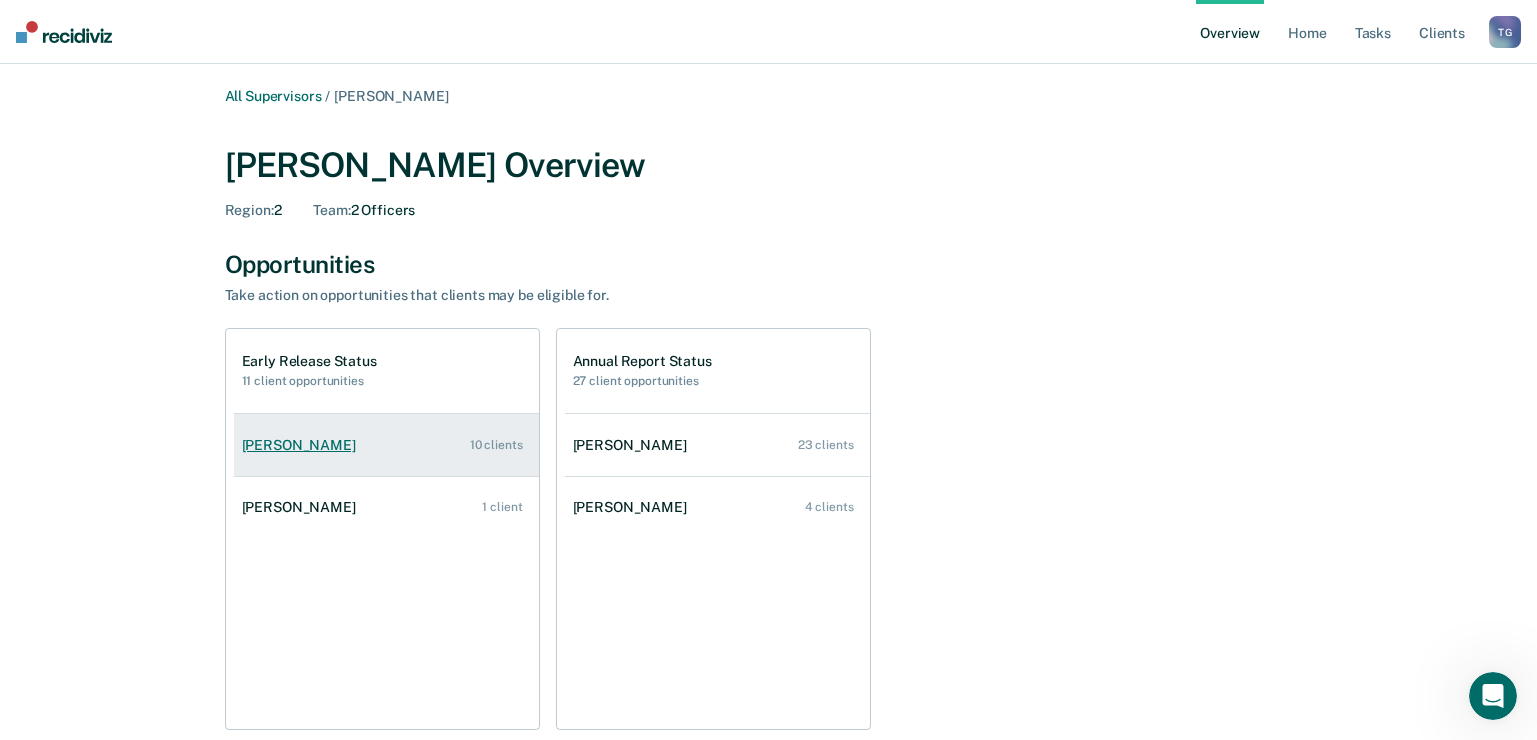 click on "[PERSON_NAME]" at bounding box center (303, 445) 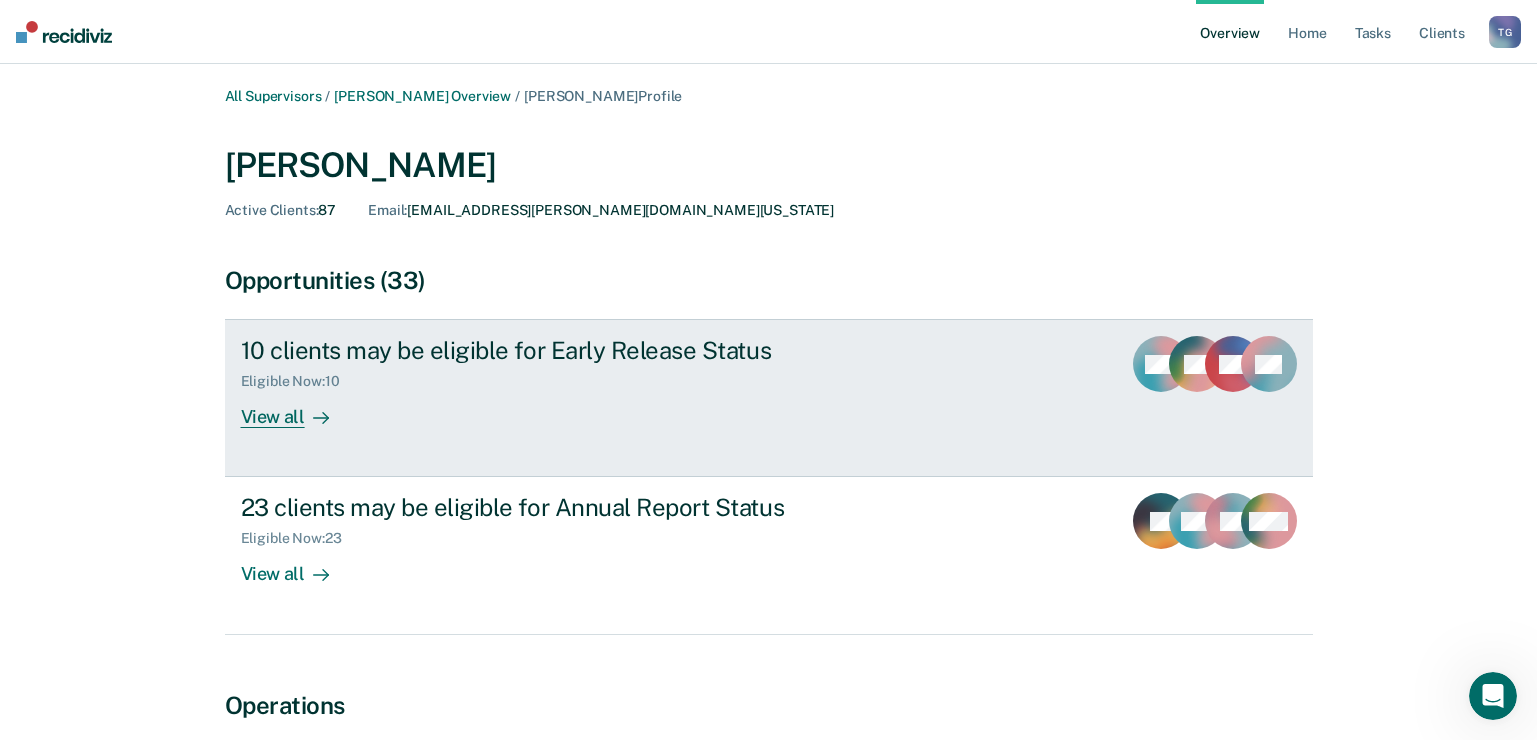 click on "View all" at bounding box center (297, 409) 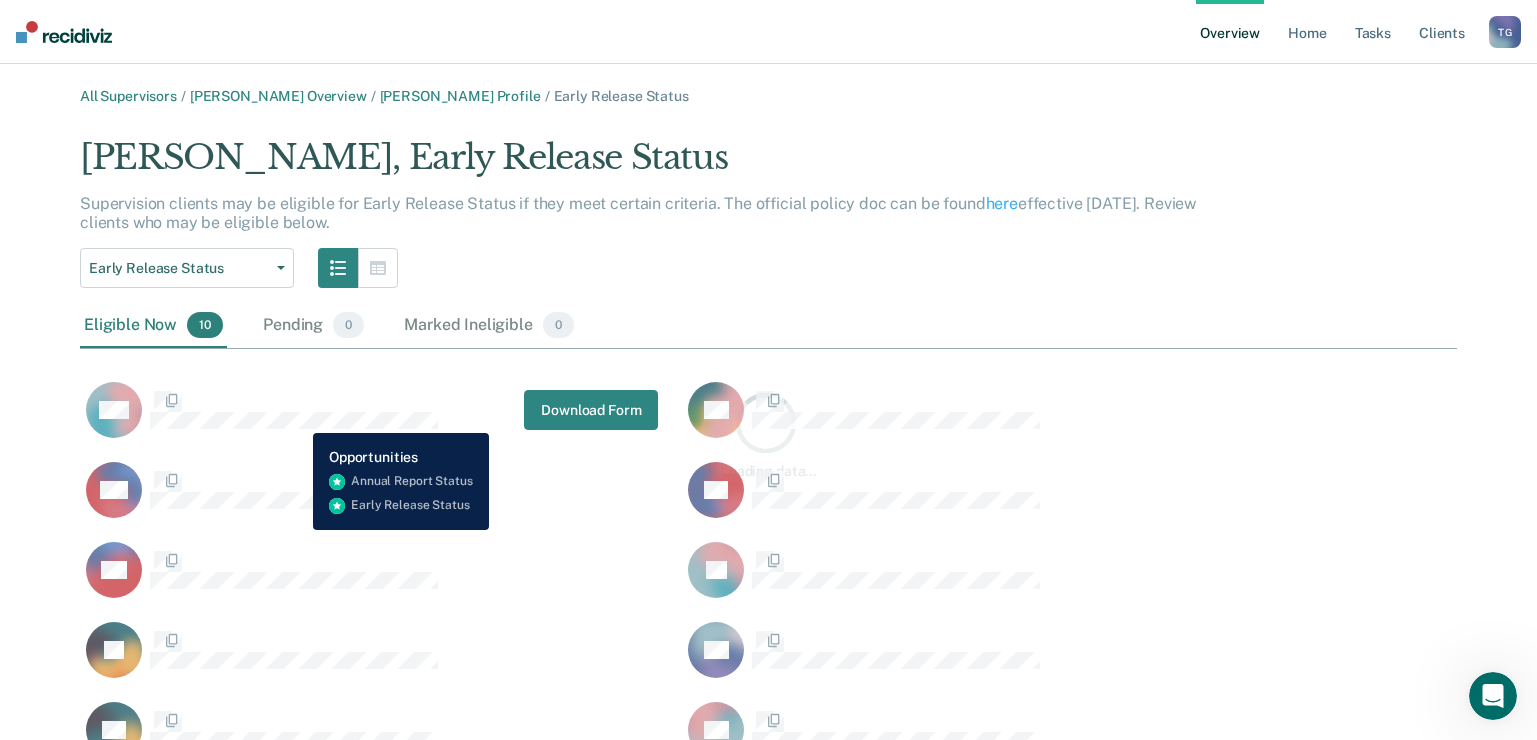 scroll, scrollTop: 16, scrollLeft: 16, axis: both 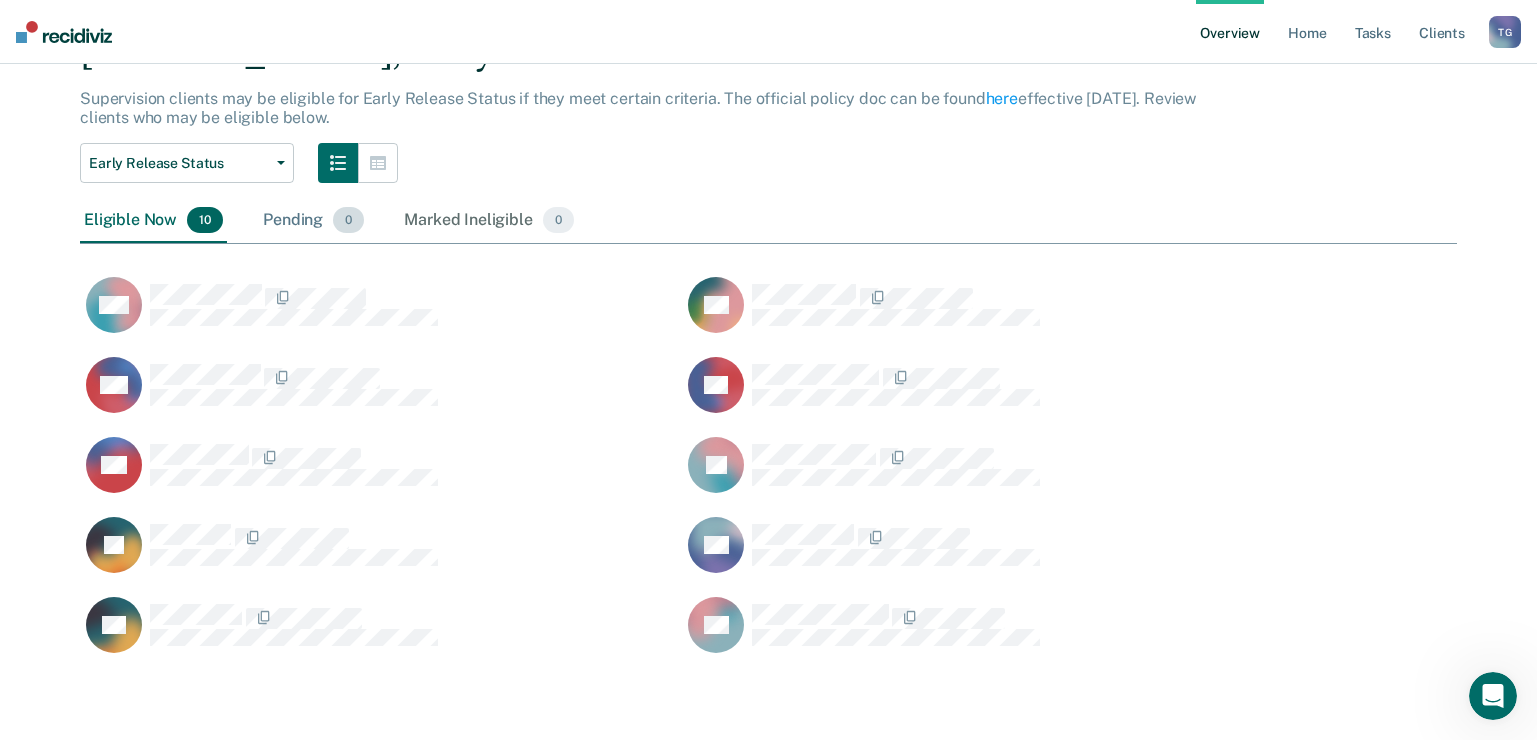 click on "Pending 0" at bounding box center [313, 221] 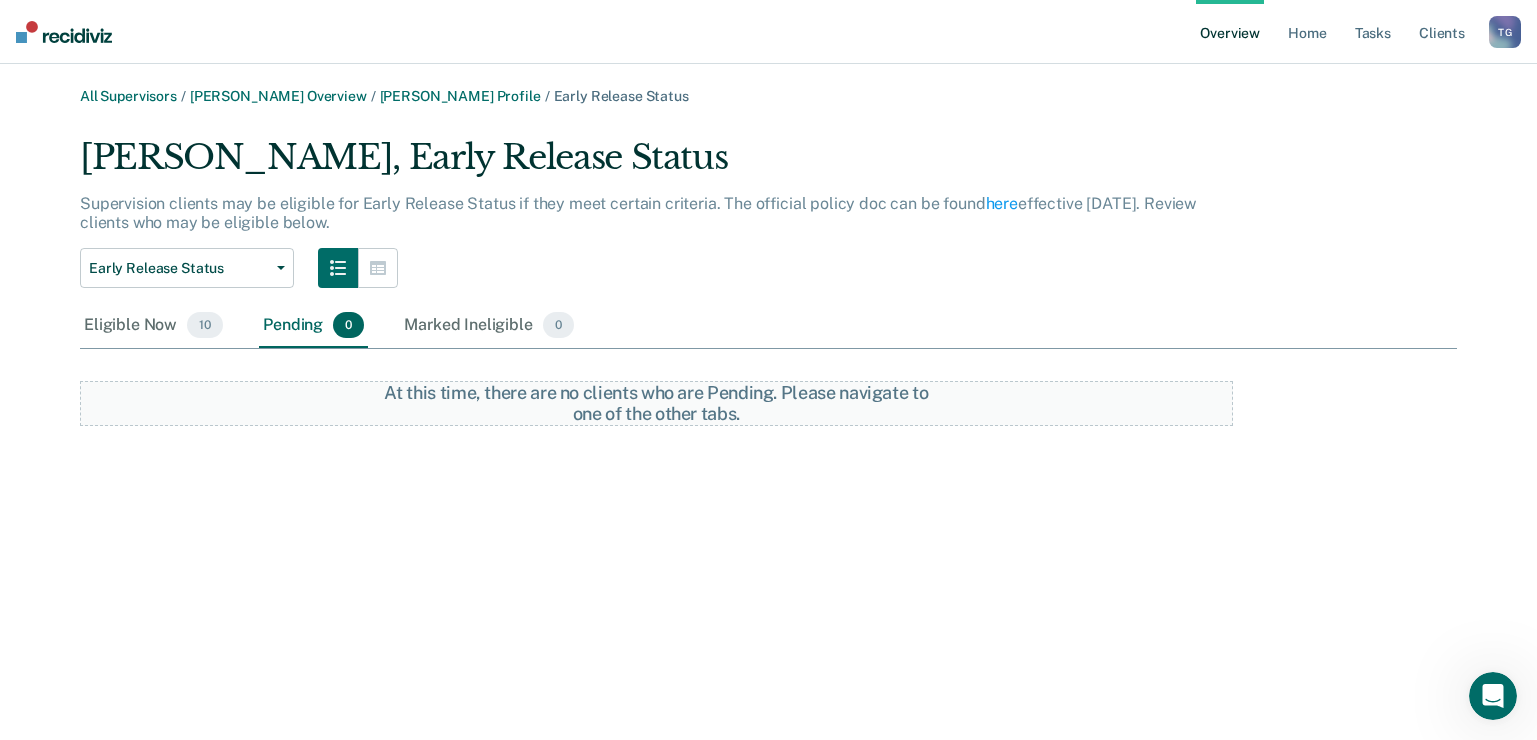 scroll, scrollTop: 0, scrollLeft: 0, axis: both 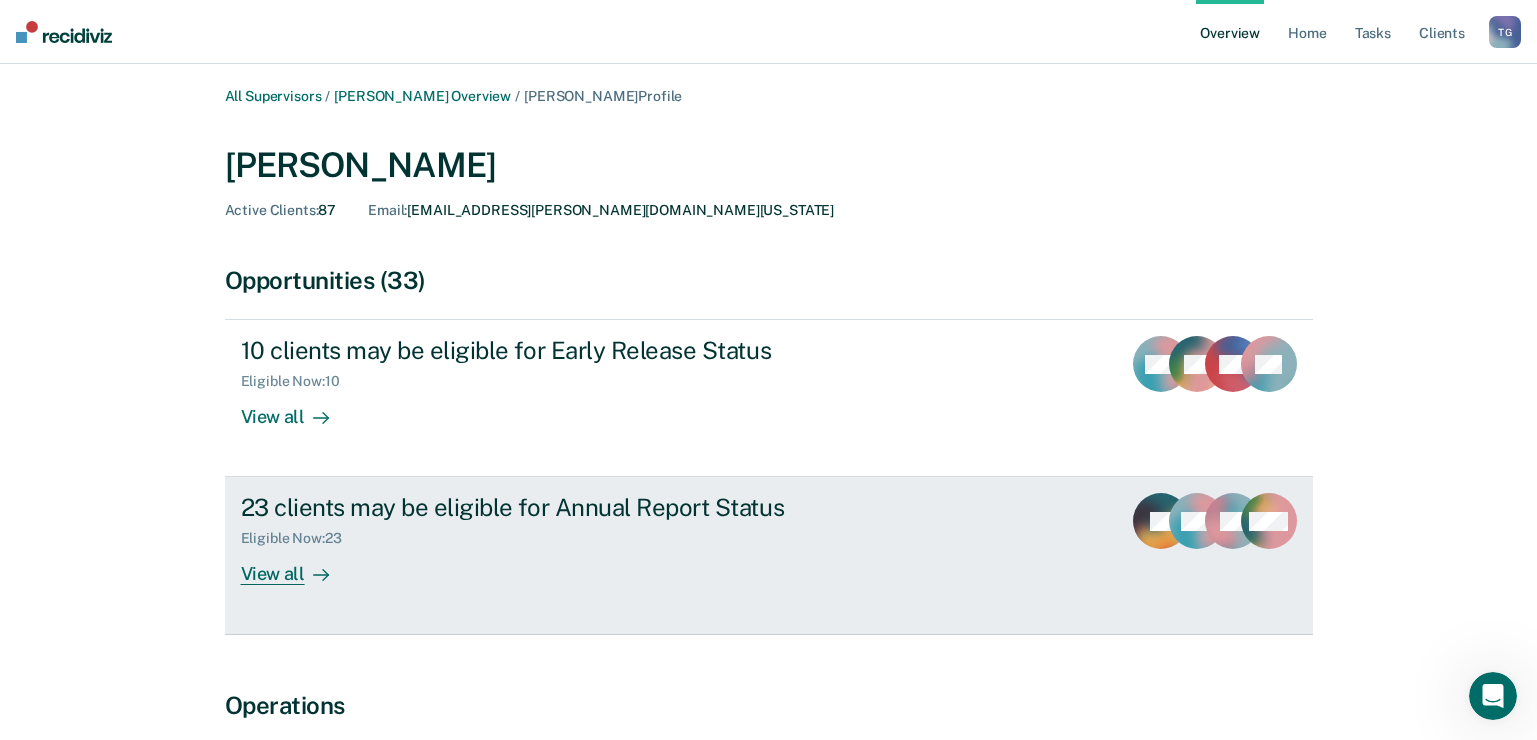 click on "View all" at bounding box center [297, 566] 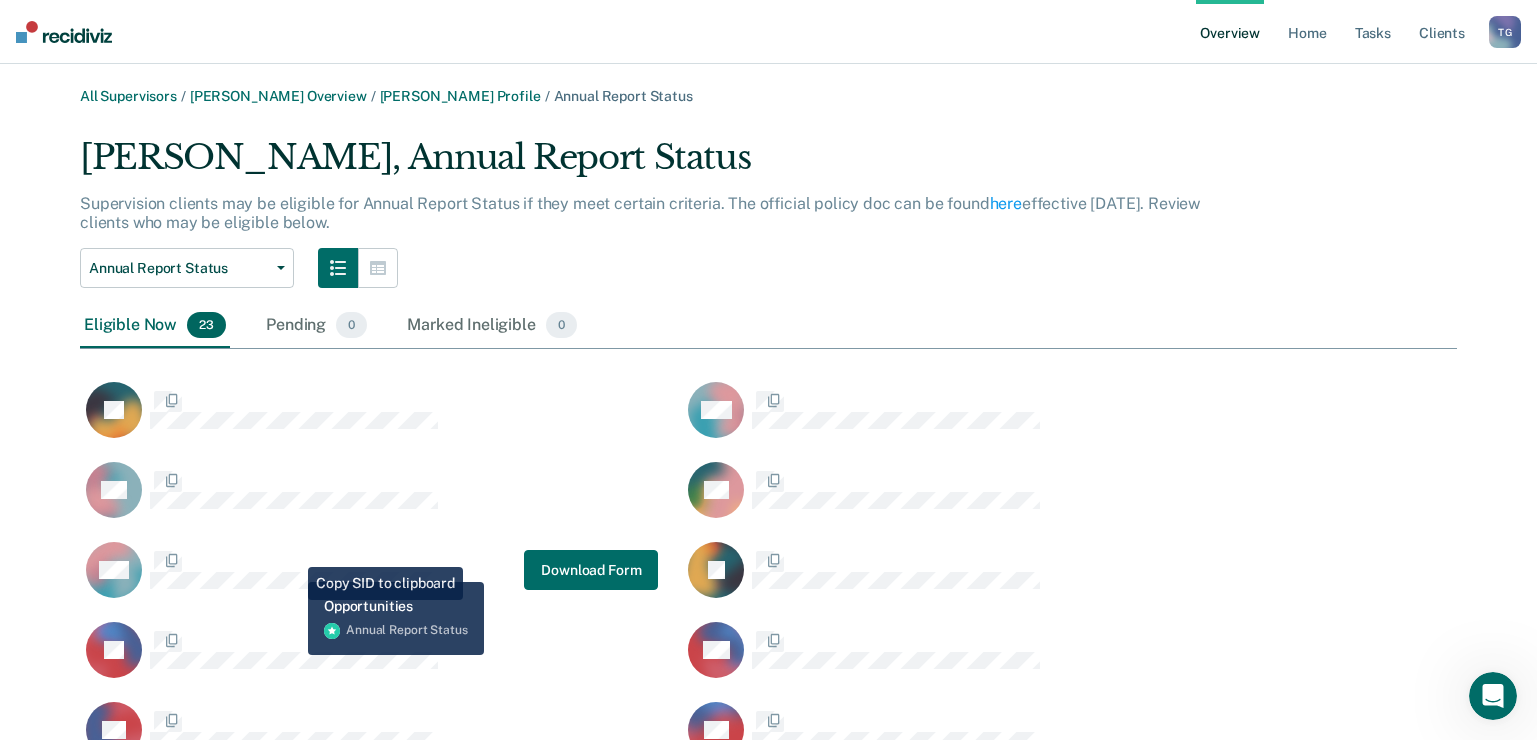 scroll, scrollTop: 16, scrollLeft: 16, axis: both 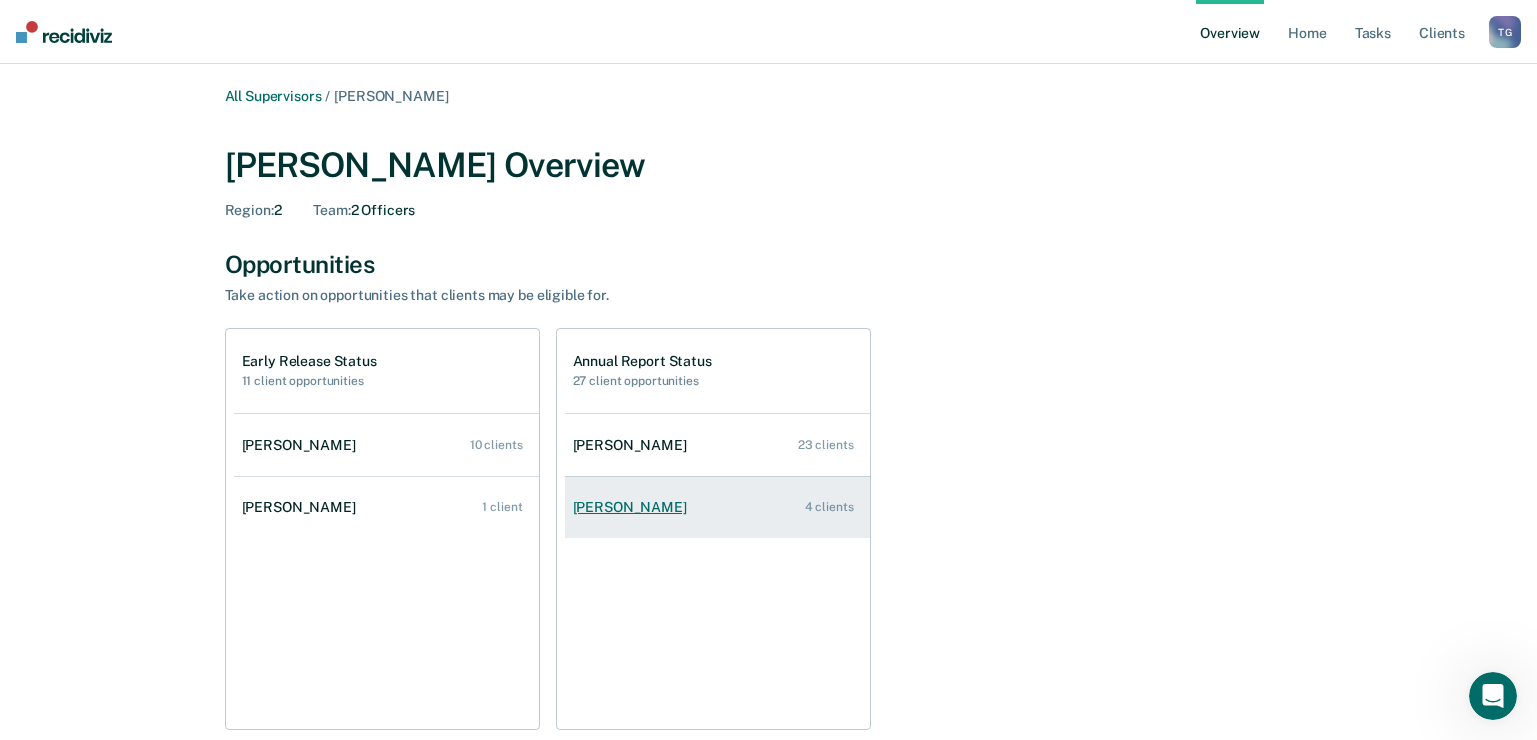 click on "[PERSON_NAME]" at bounding box center (634, 507) 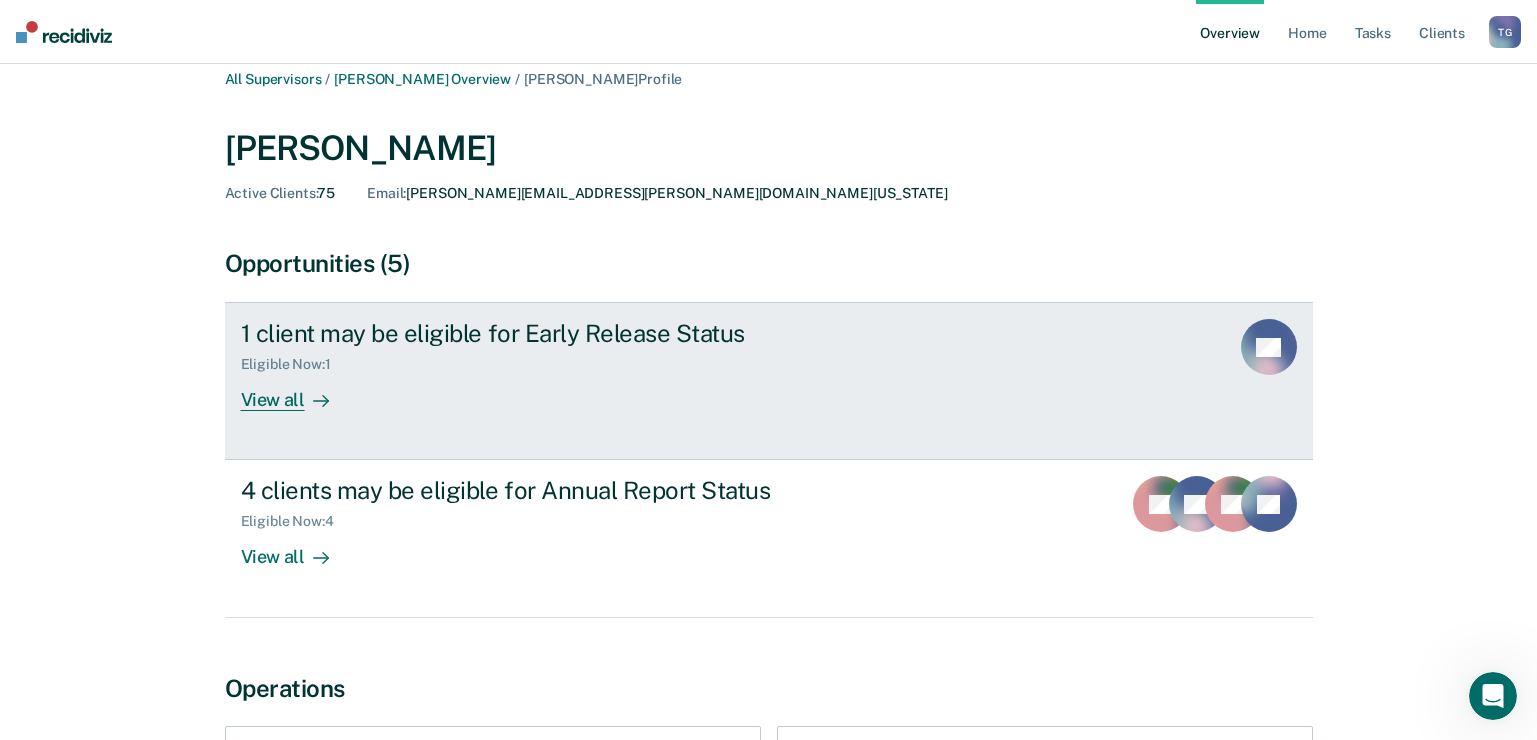 scroll, scrollTop: 0, scrollLeft: 0, axis: both 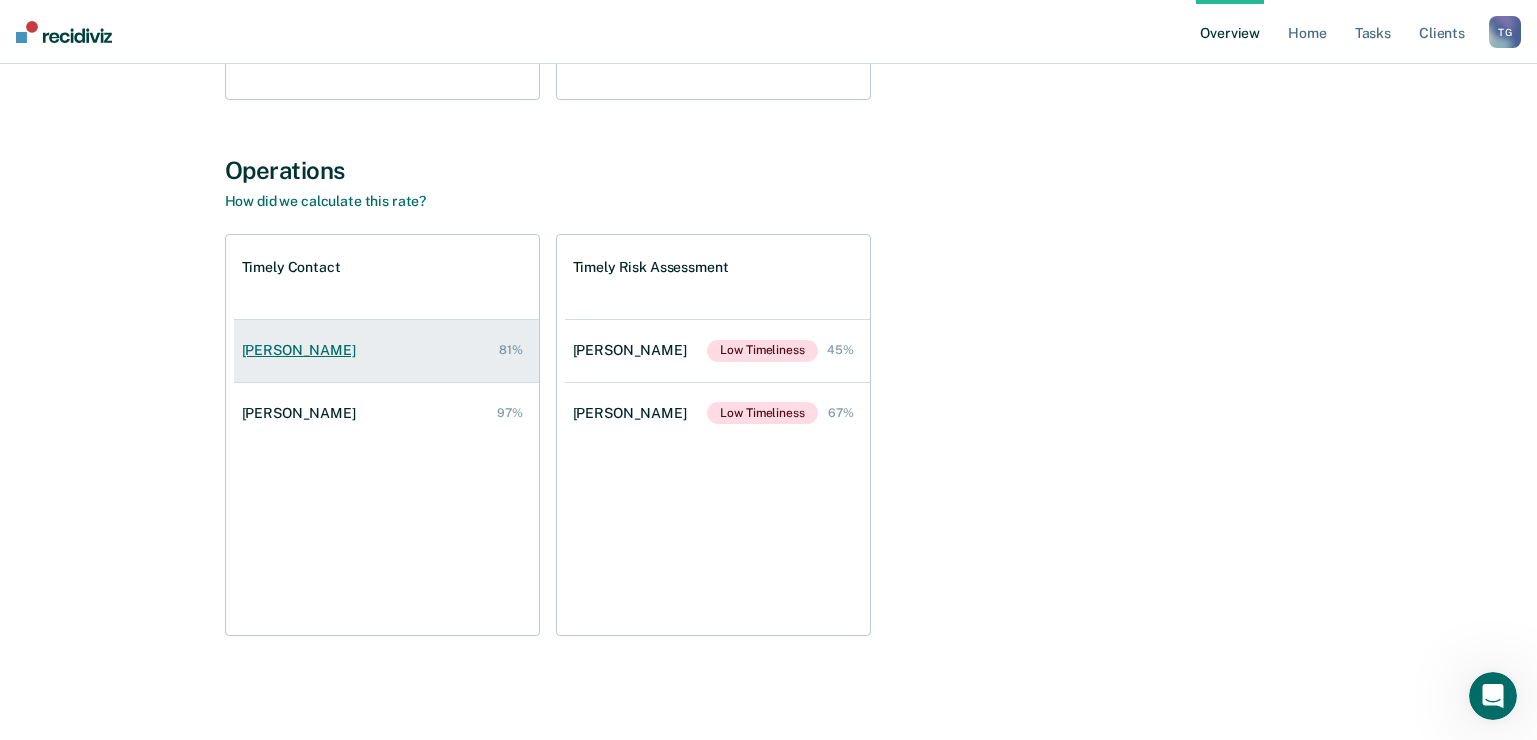 click on "[PERSON_NAME]" at bounding box center [303, 350] 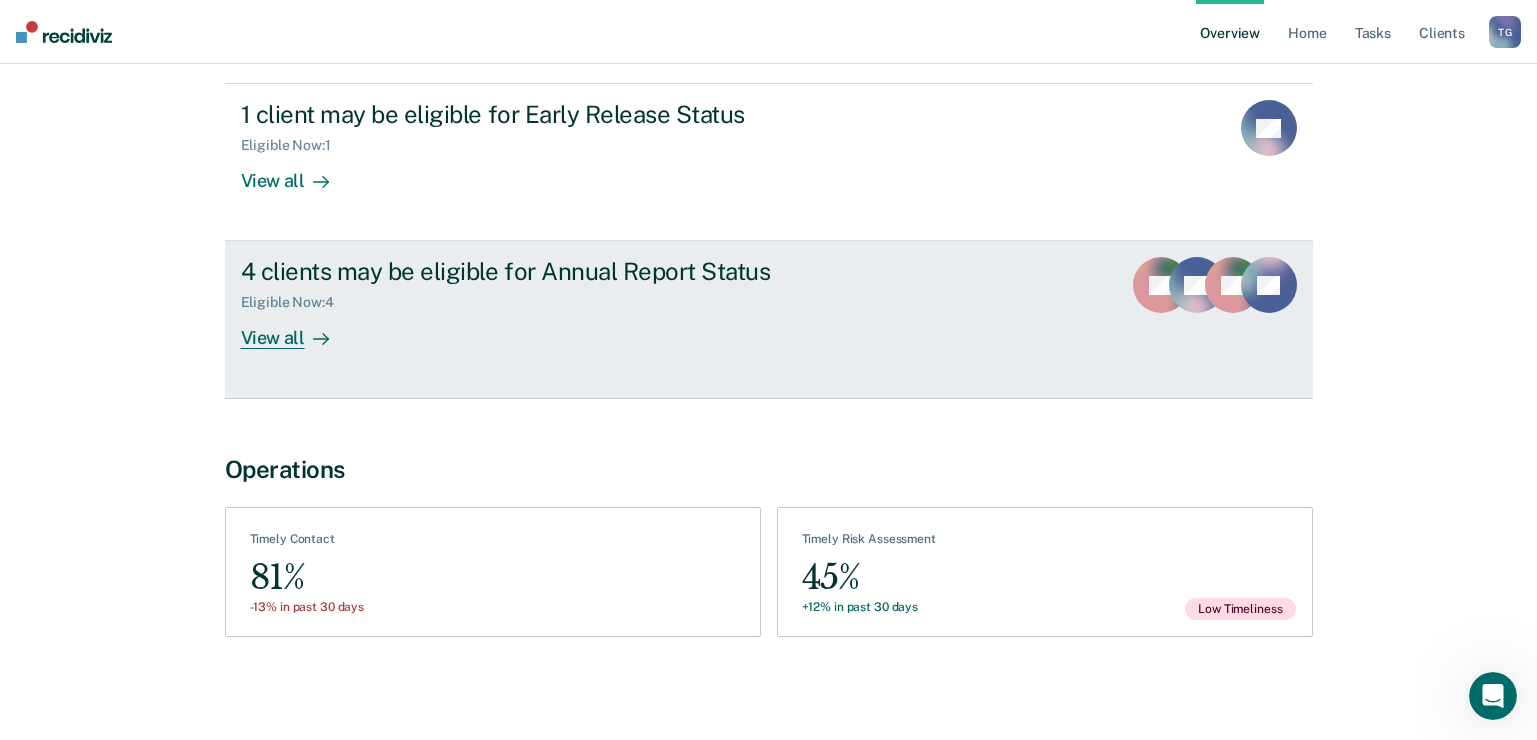 scroll, scrollTop: 237, scrollLeft: 0, axis: vertical 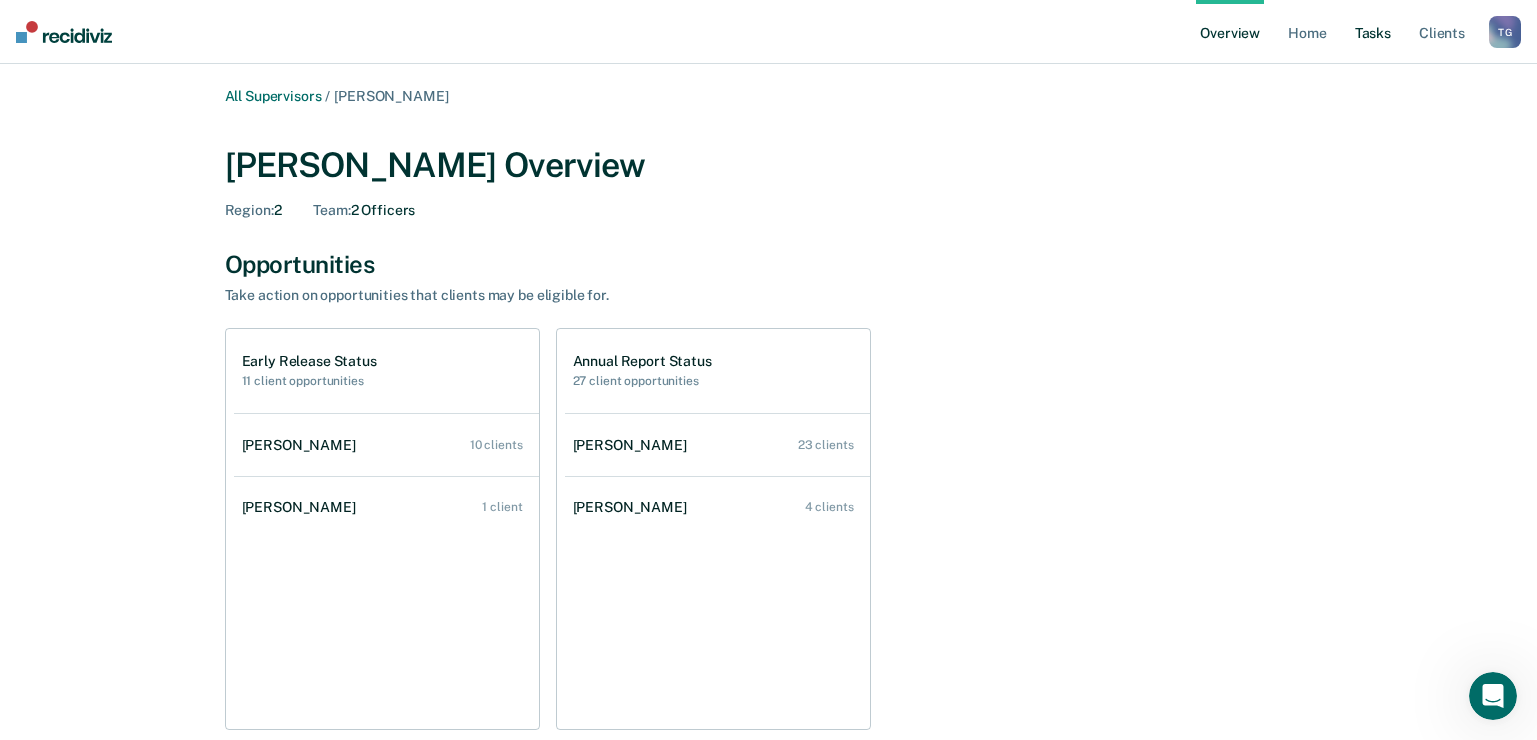 click on "Tasks" at bounding box center [1373, 32] 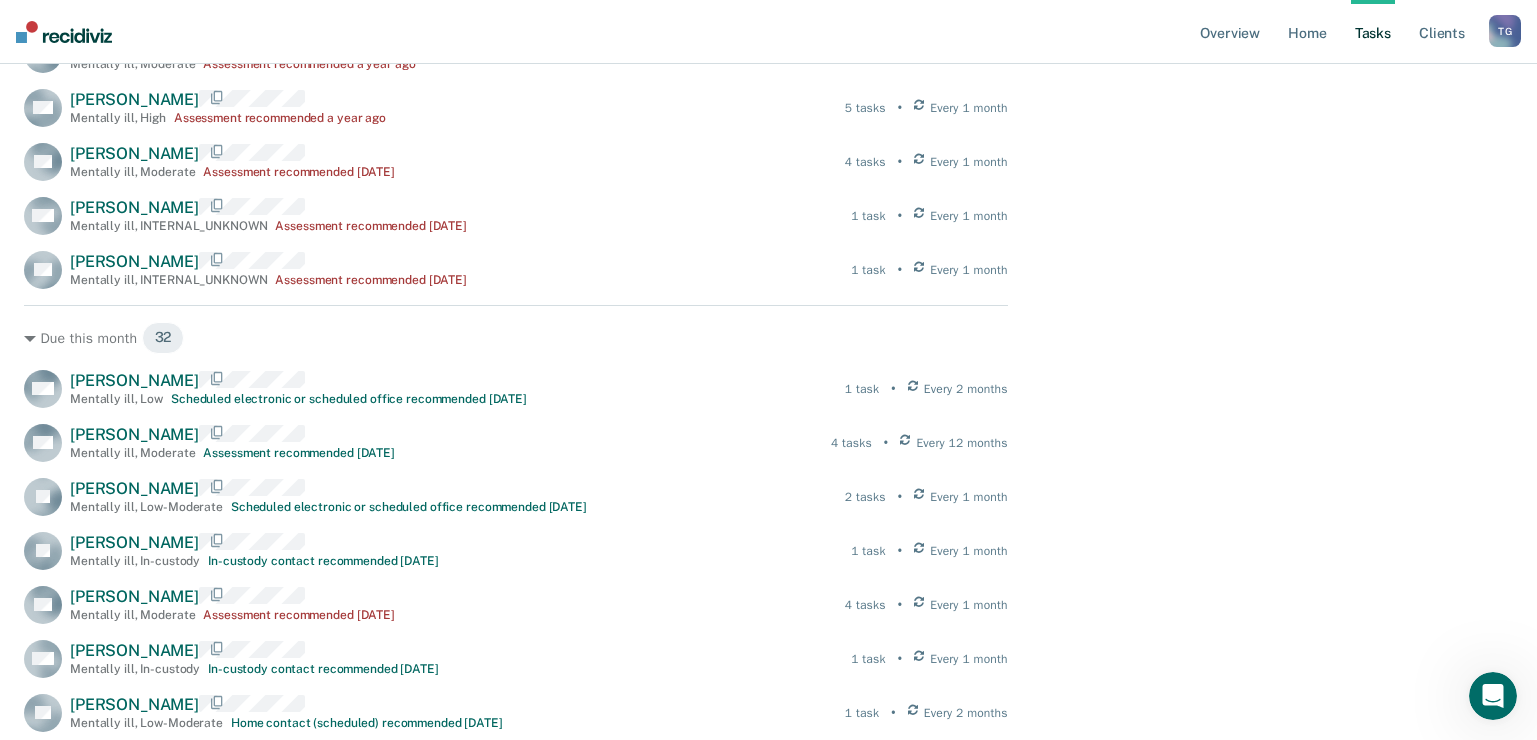 scroll, scrollTop: 434, scrollLeft: 0, axis: vertical 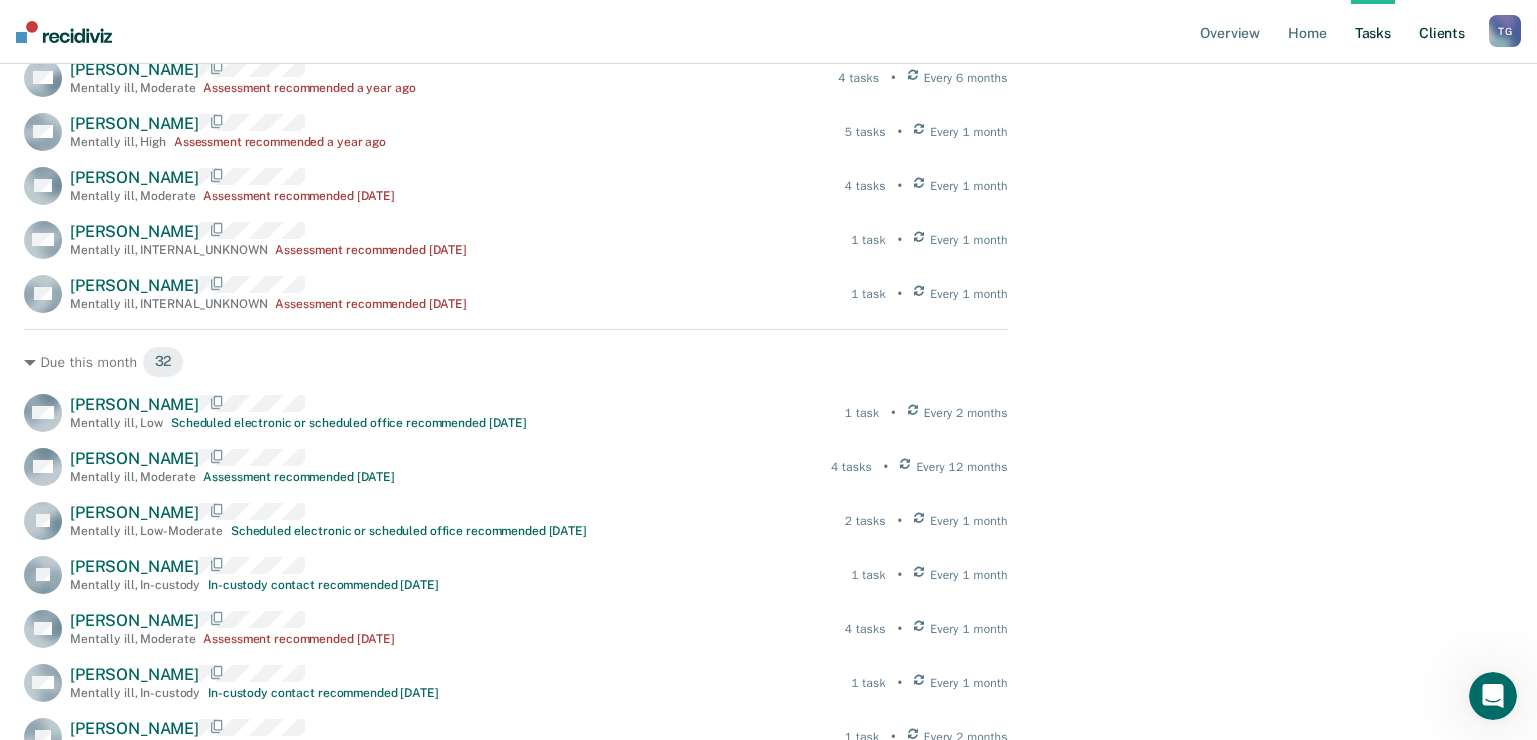 click on "Client s" at bounding box center (1442, 32) 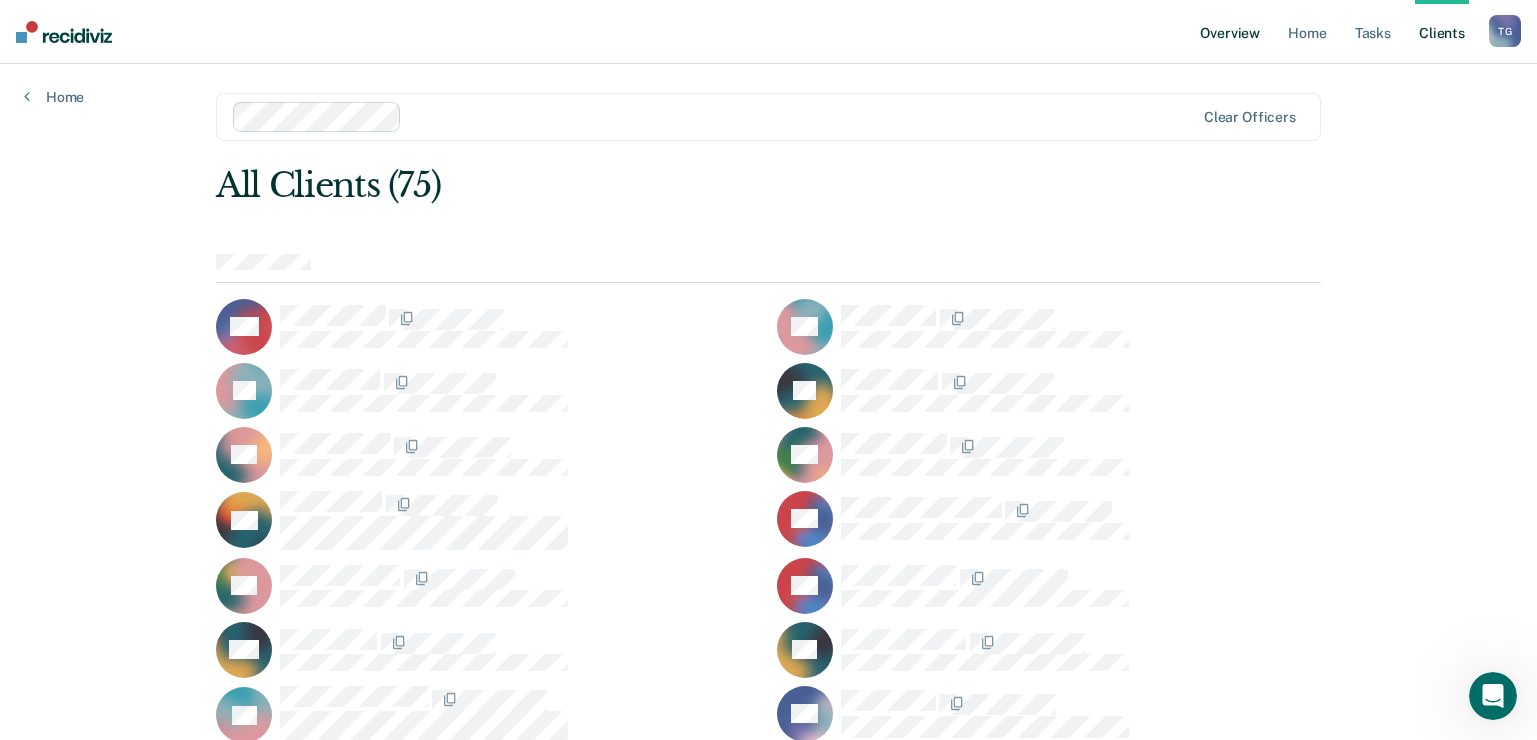 scroll, scrollTop: 0, scrollLeft: 0, axis: both 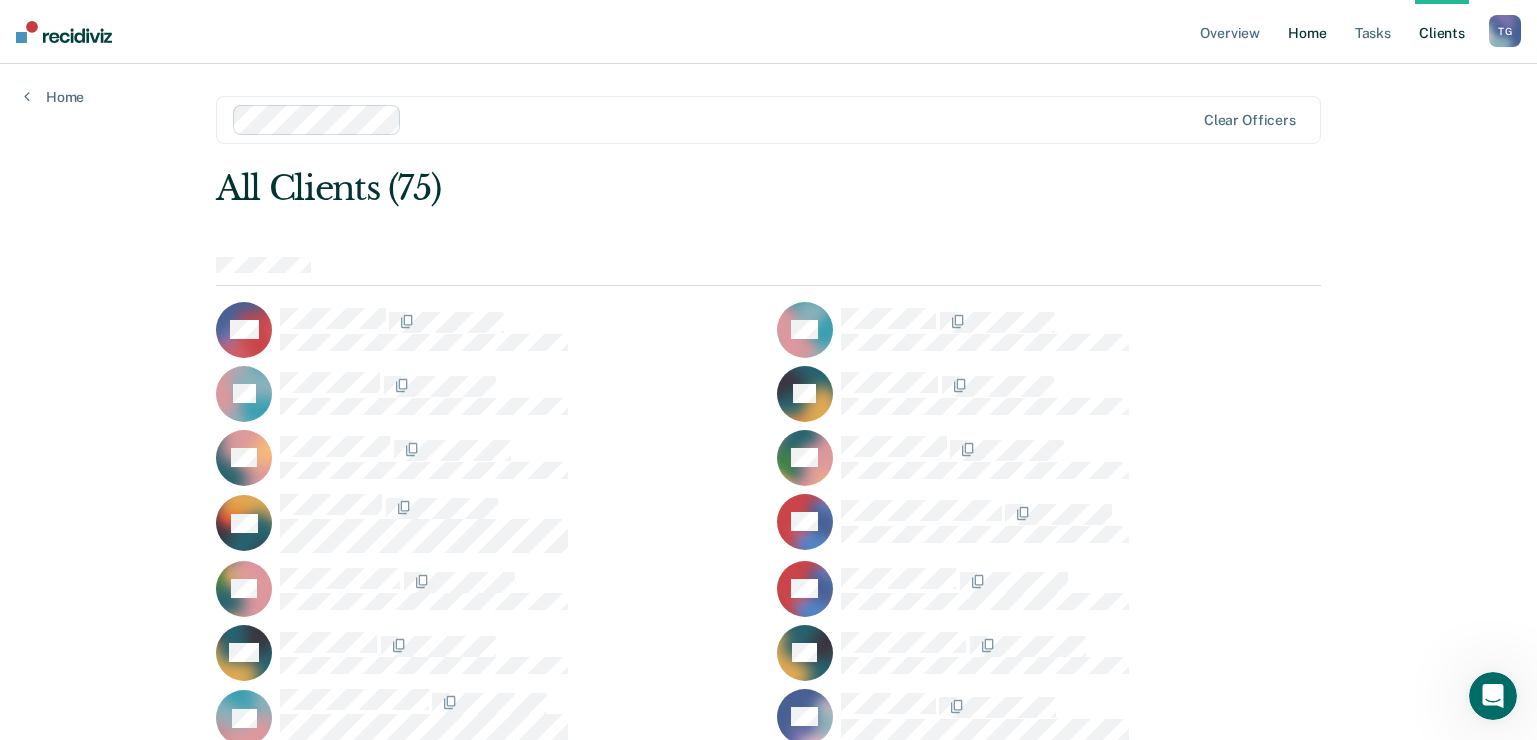 click on "Home" at bounding box center [1307, 32] 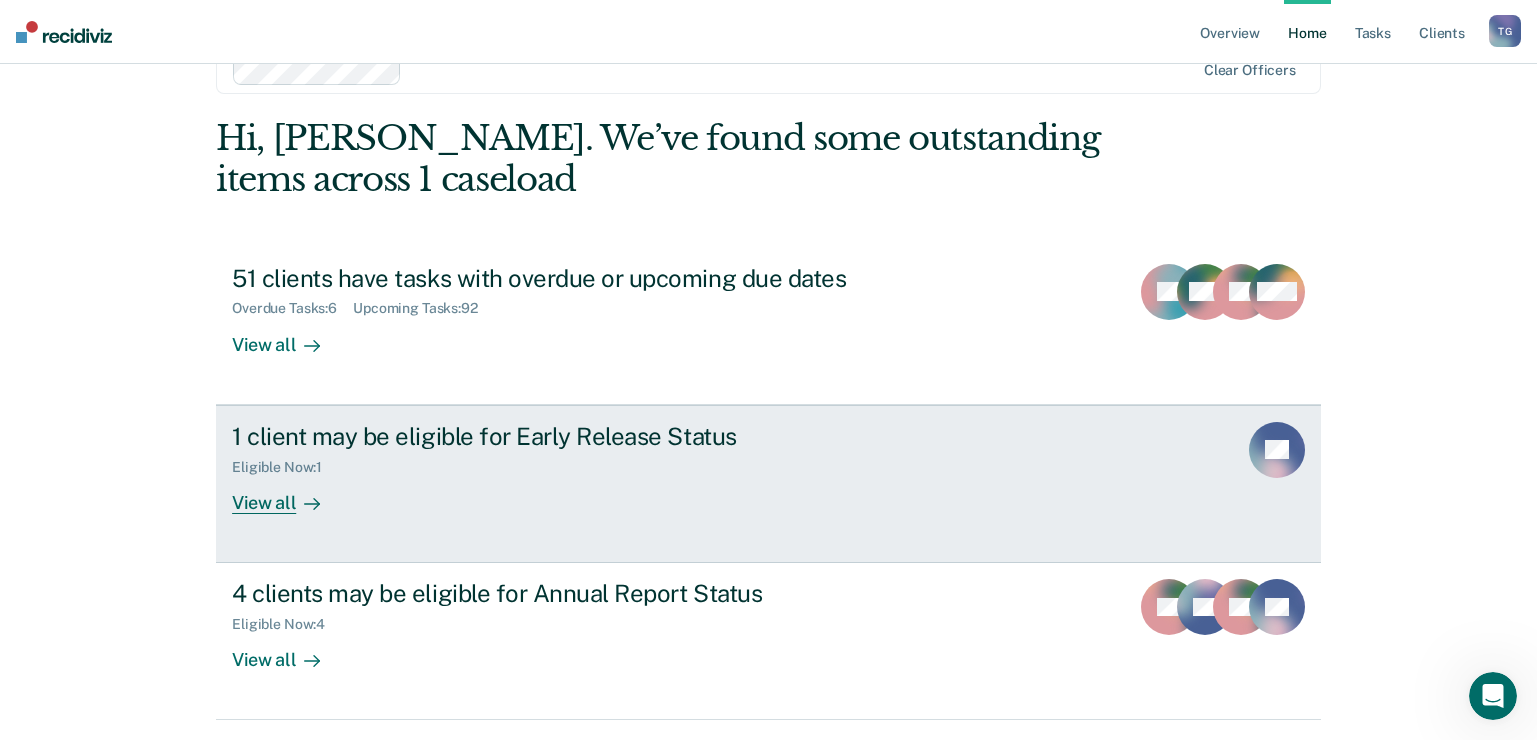 scroll, scrollTop: 100, scrollLeft: 0, axis: vertical 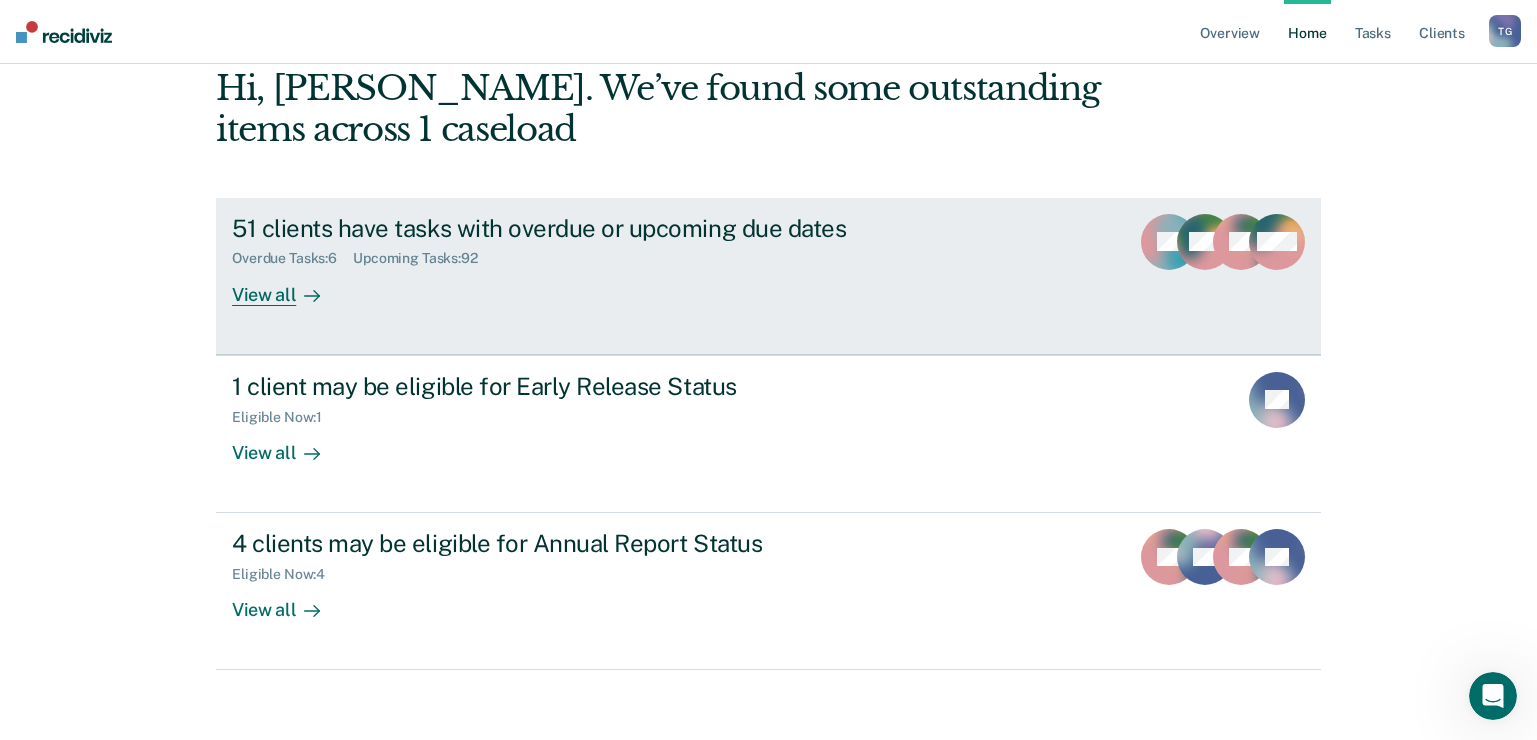 click at bounding box center [308, 294] 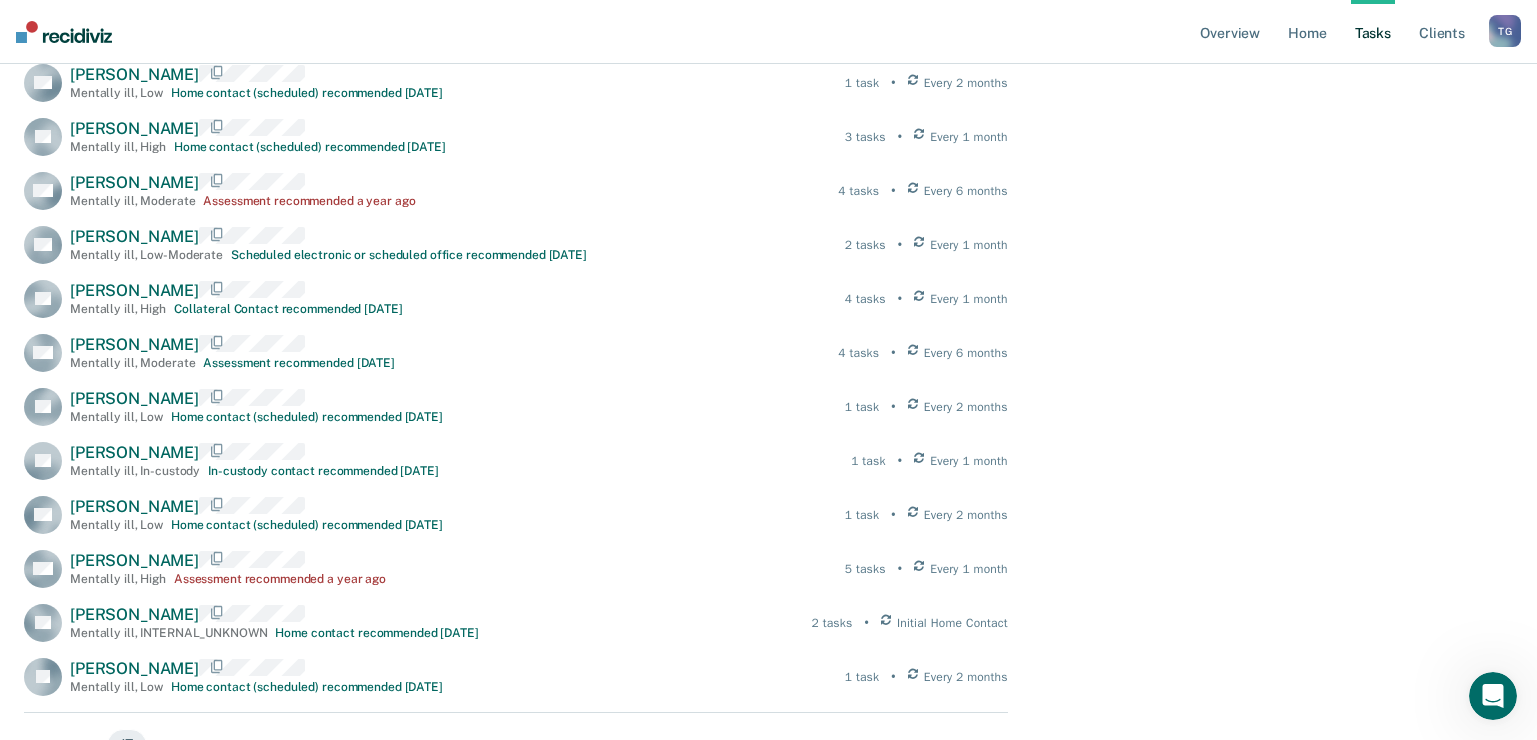 scroll, scrollTop: 1900, scrollLeft: 0, axis: vertical 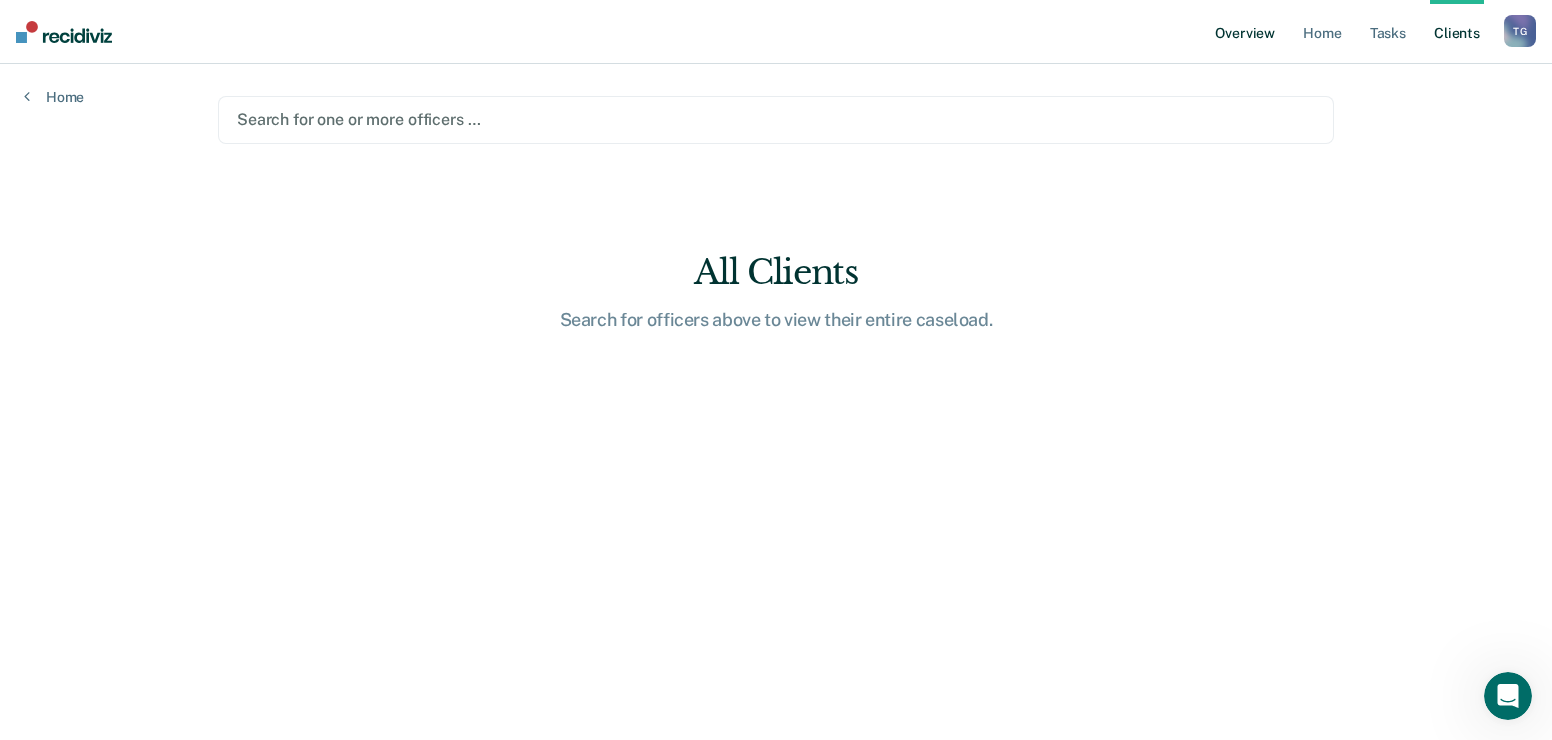 click on "Overview" at bounding box center (1245, 32) 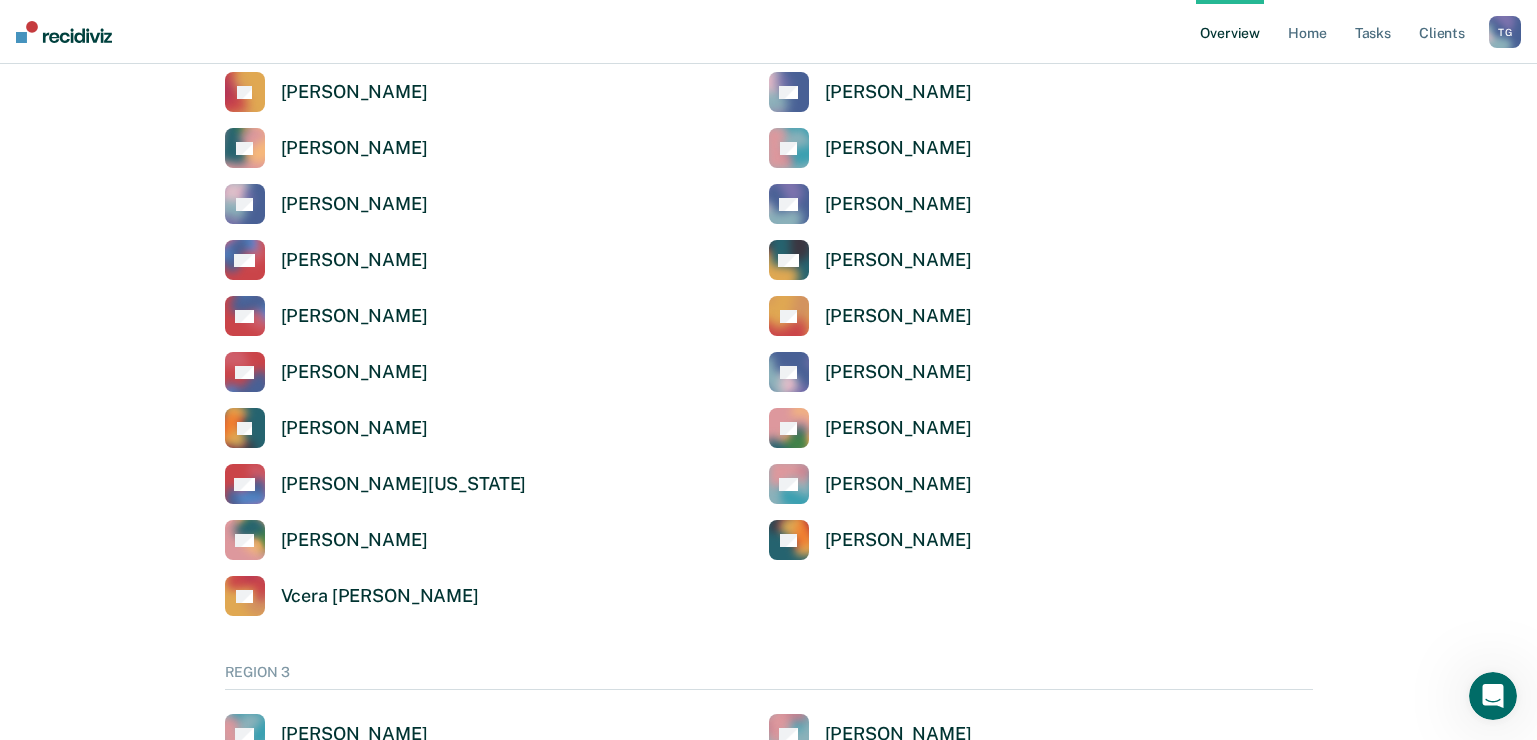 scroll, scrollTop: 1900, scrollLeft: 0, axis: vertical 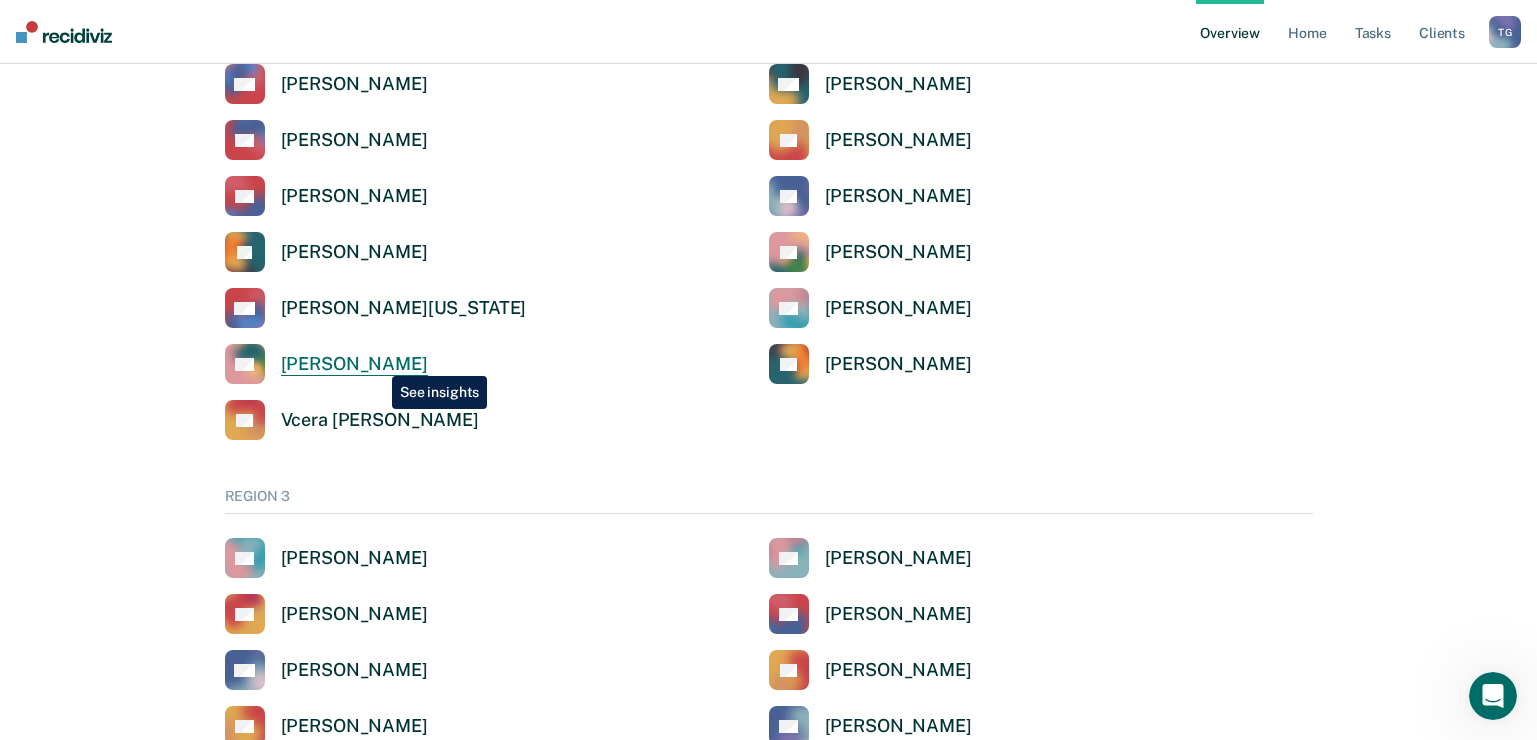 click on "[PERSON_NAME]" at bounding box center [354, 364] 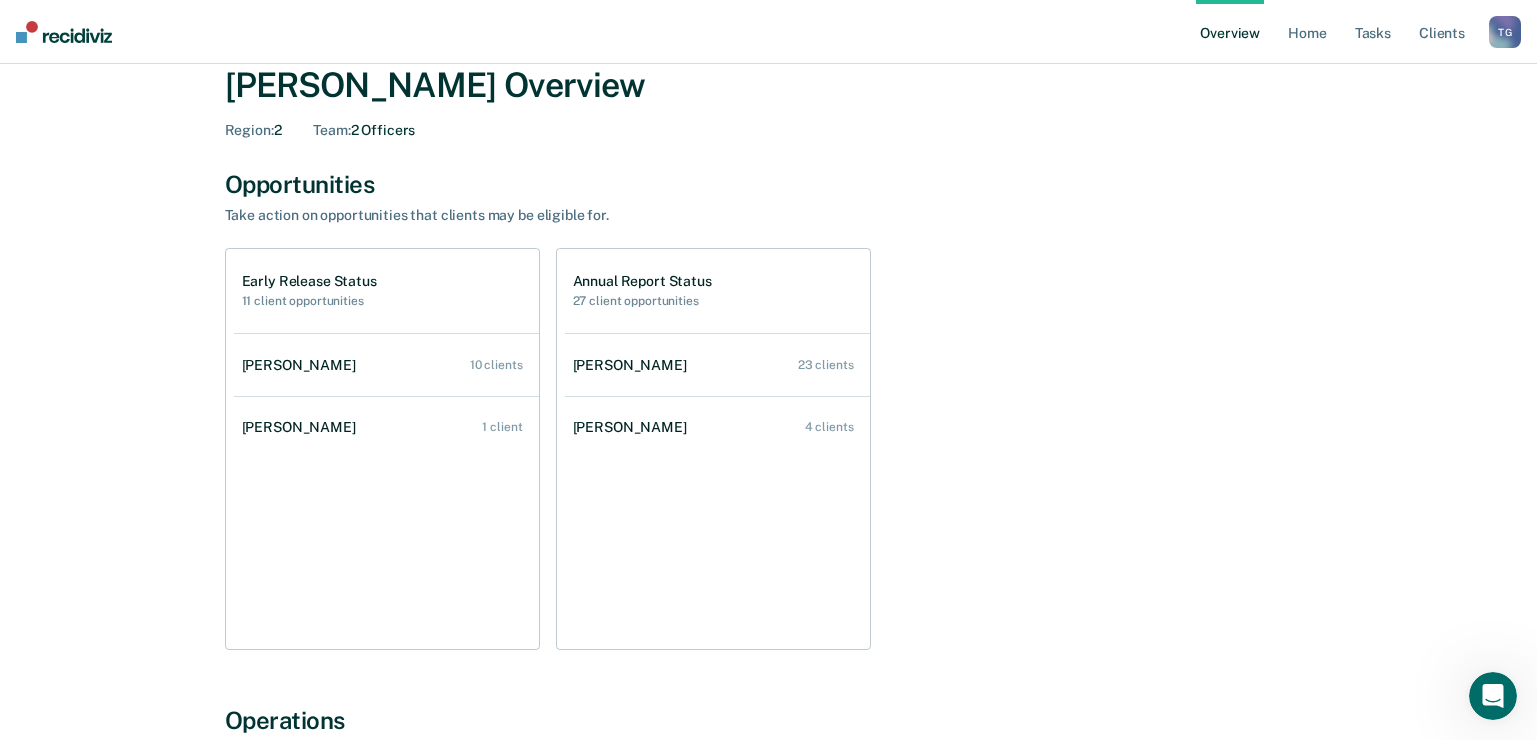 scroll, scrollTop: 500, scrollLeft: 0, axis: vertical 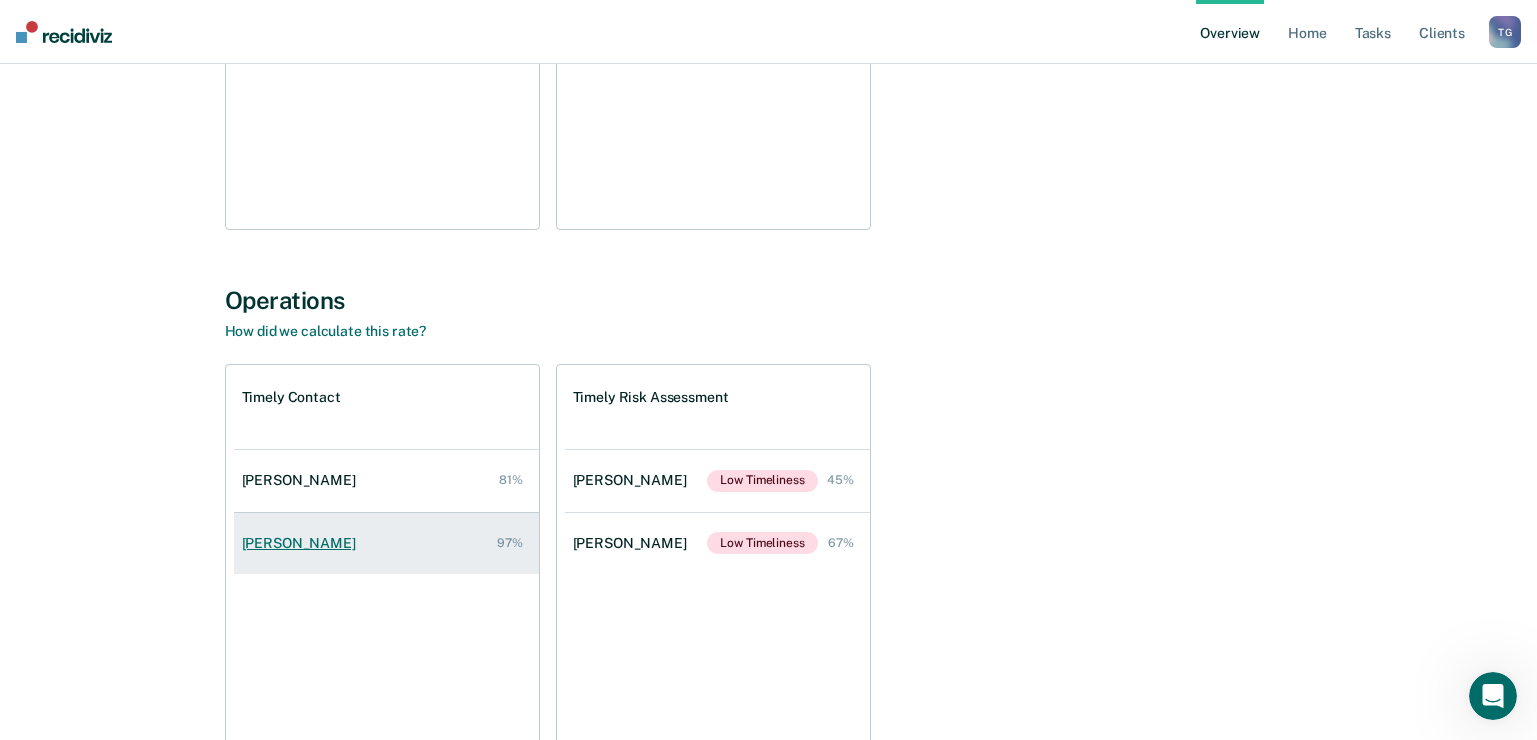 click on "[PERSON_NAME]" at bounding box center [303, 543] 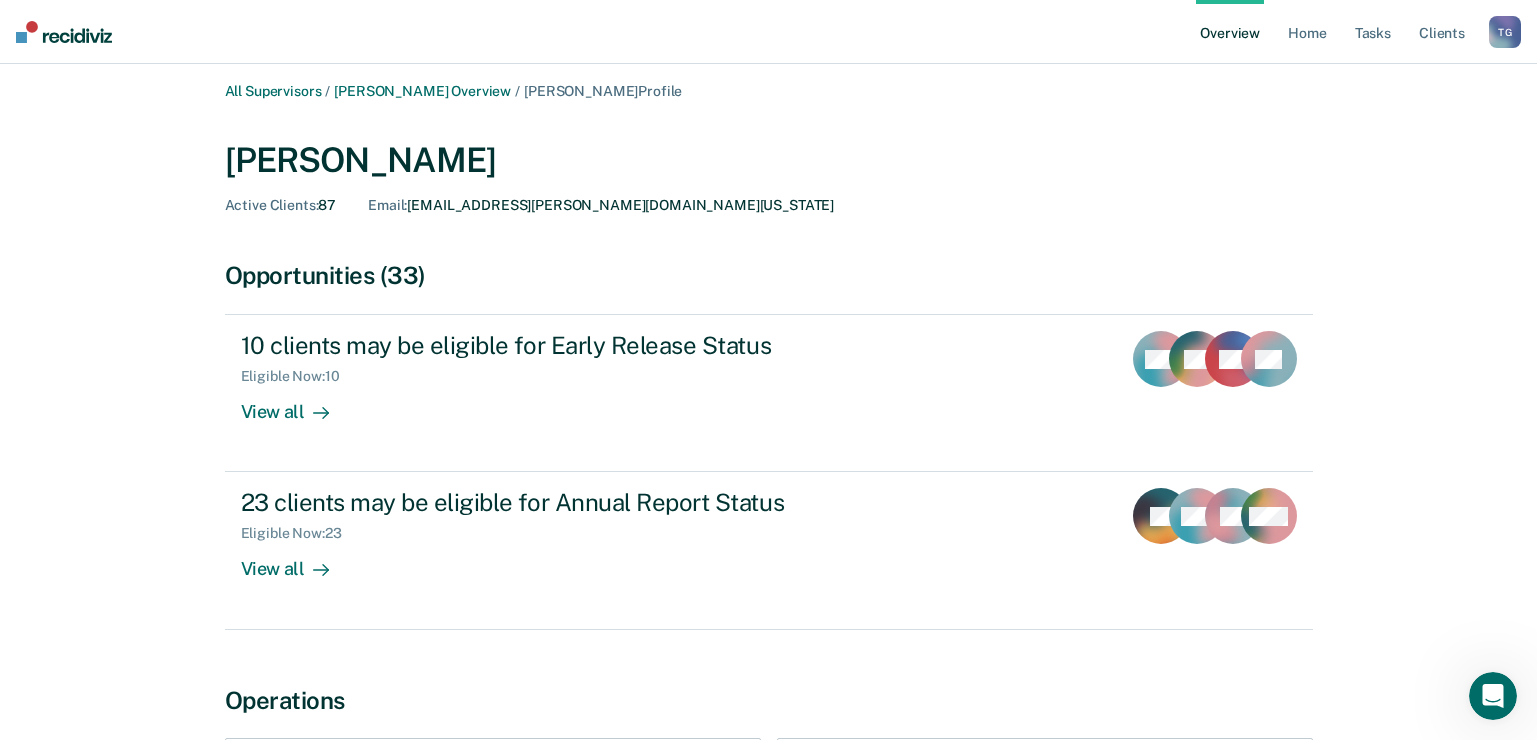 scroll, scrollTop: 0, scrollLeft: 0, axis: both 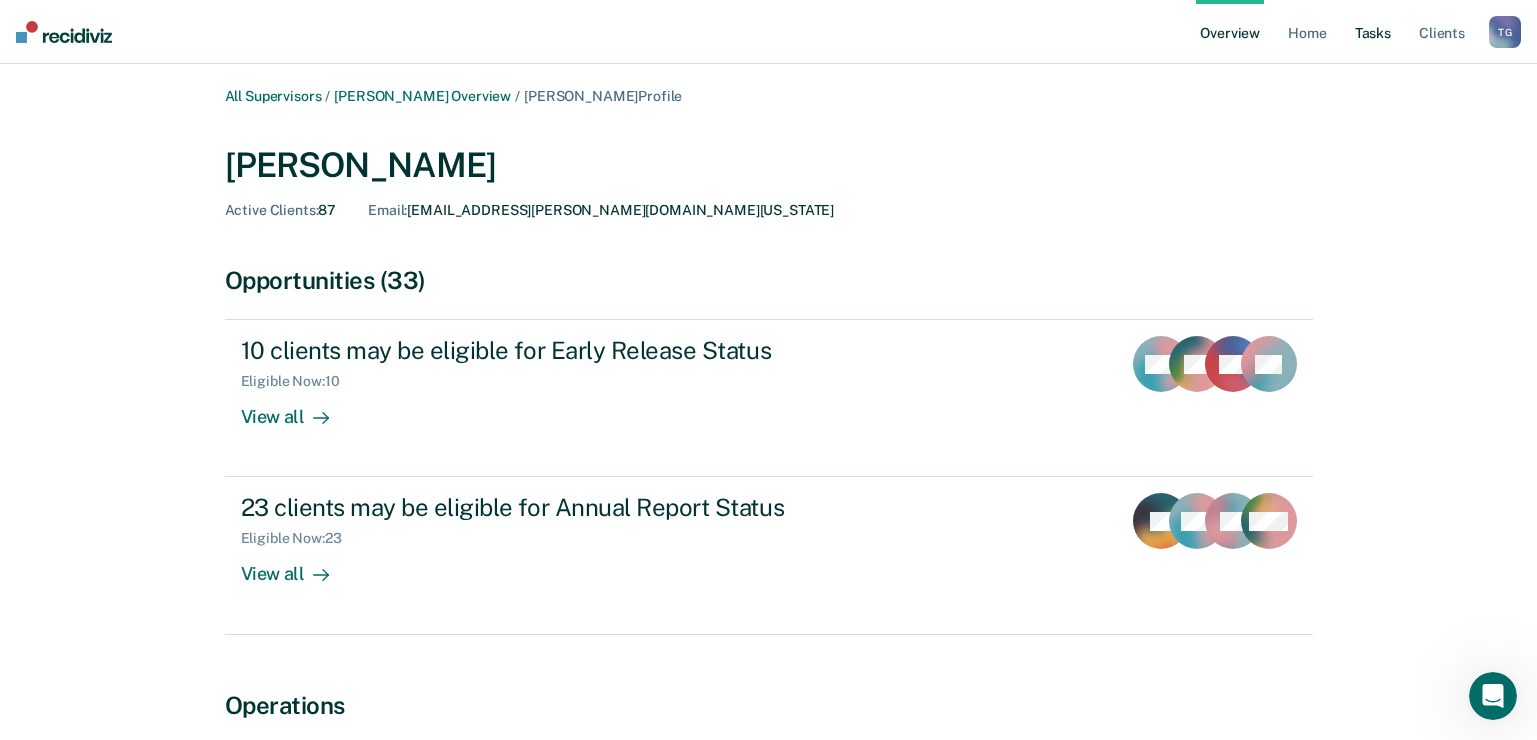 click on "Tasks" at bounding box center (1373, 32) 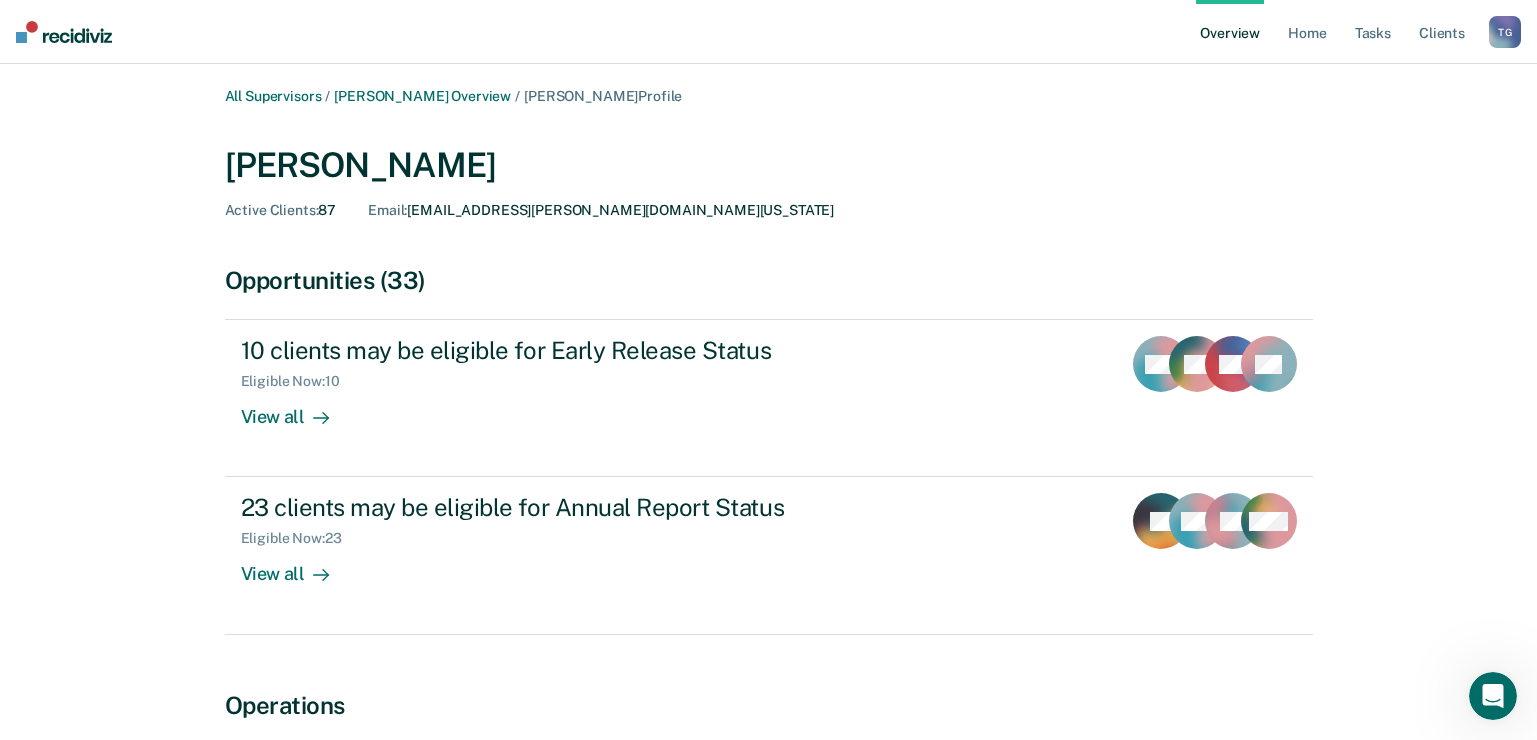 click on "[PERSON_NAME]" at bounding box center [769, 165] 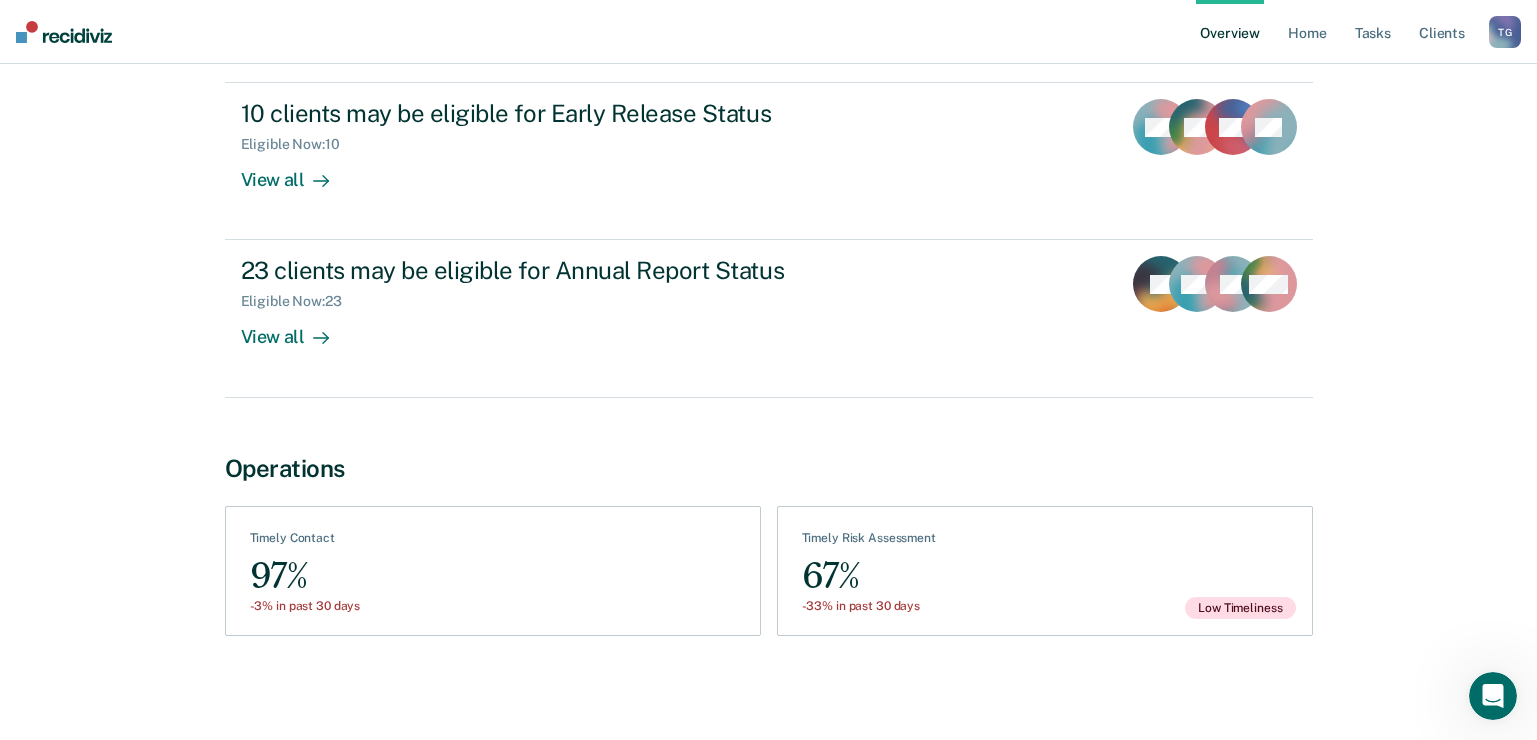 scroll, scrollTop: 0, scrollLeft: 0, axis: both 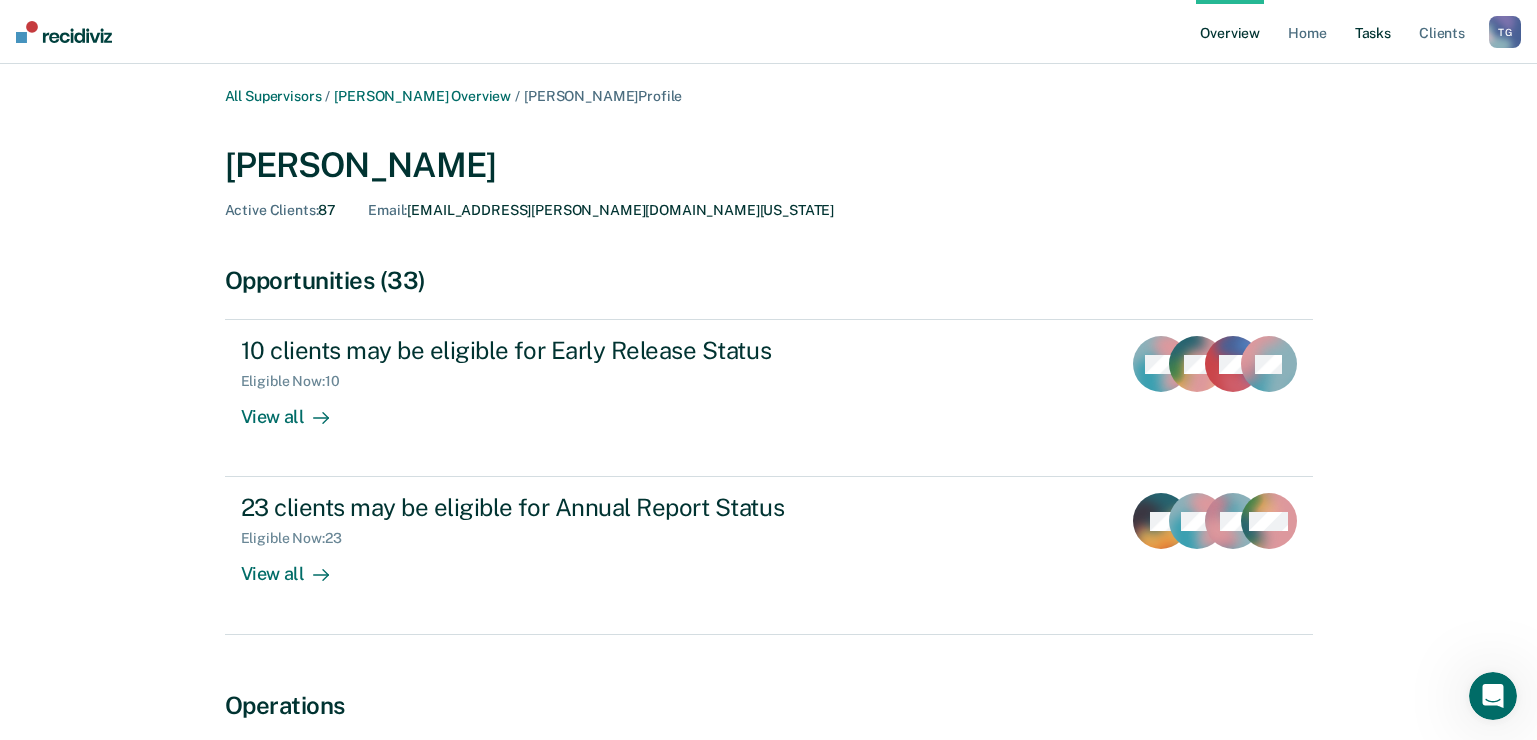 click on "Tasks" at bounding box center [1373, 32] 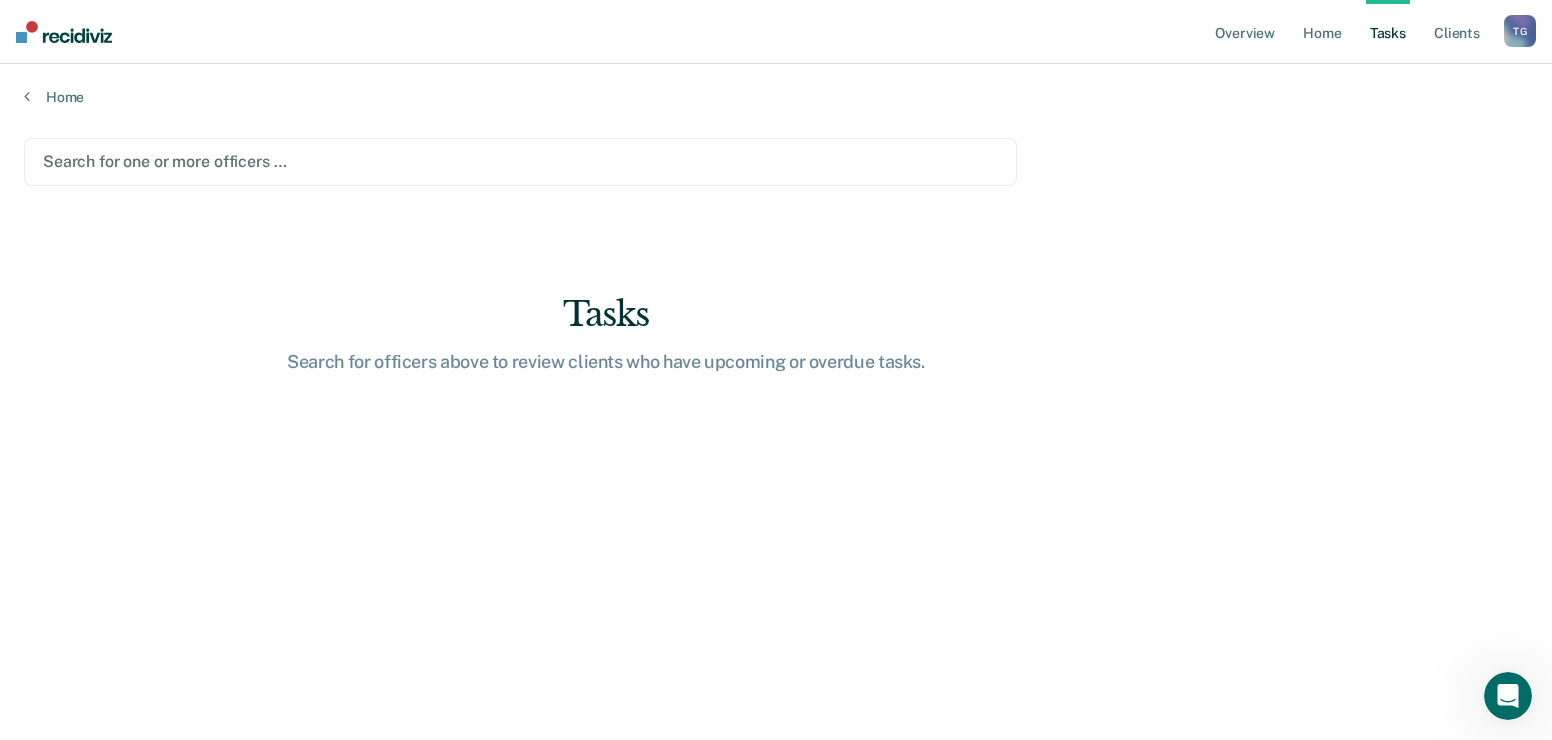 click at bounding box center [520, 161] 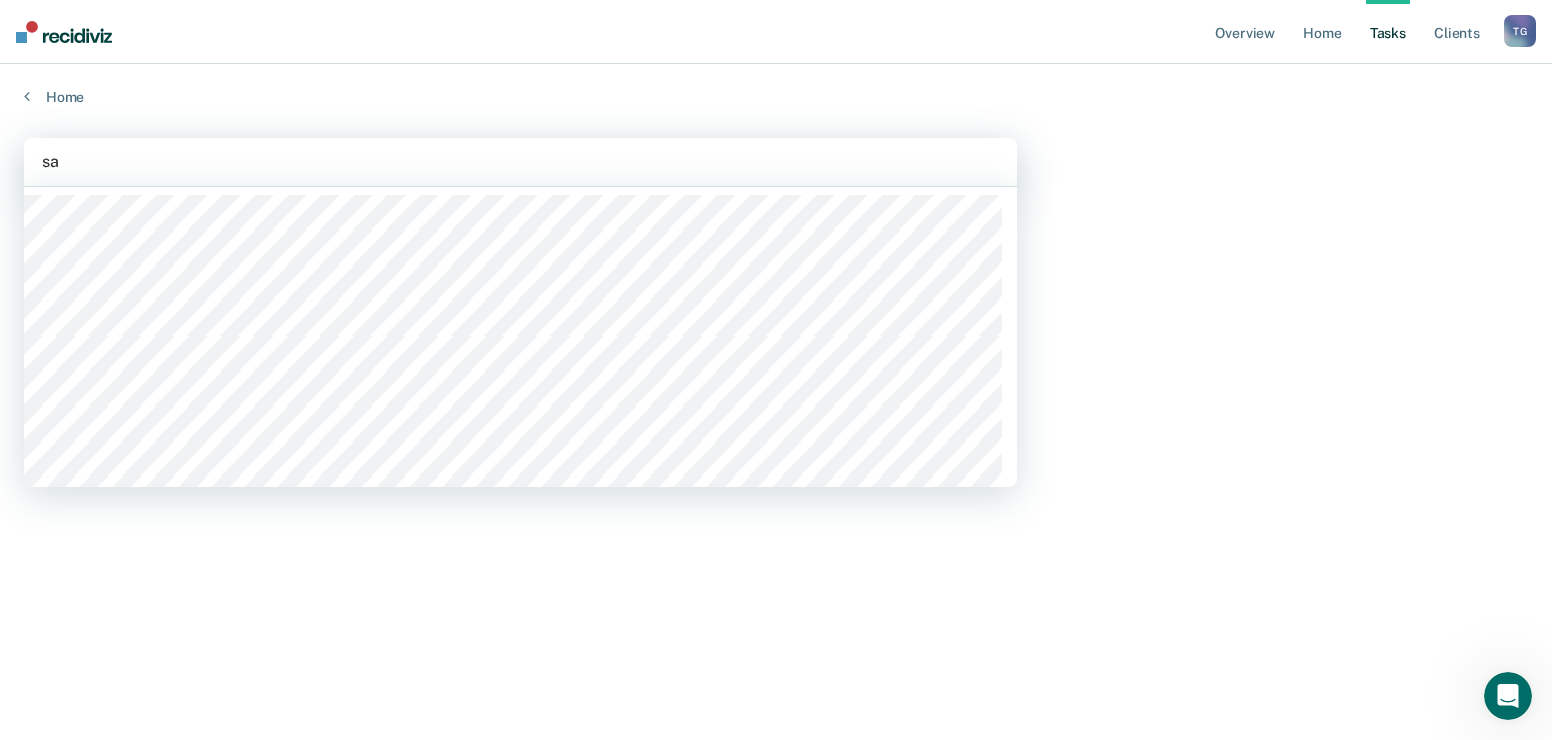 type on "sat" 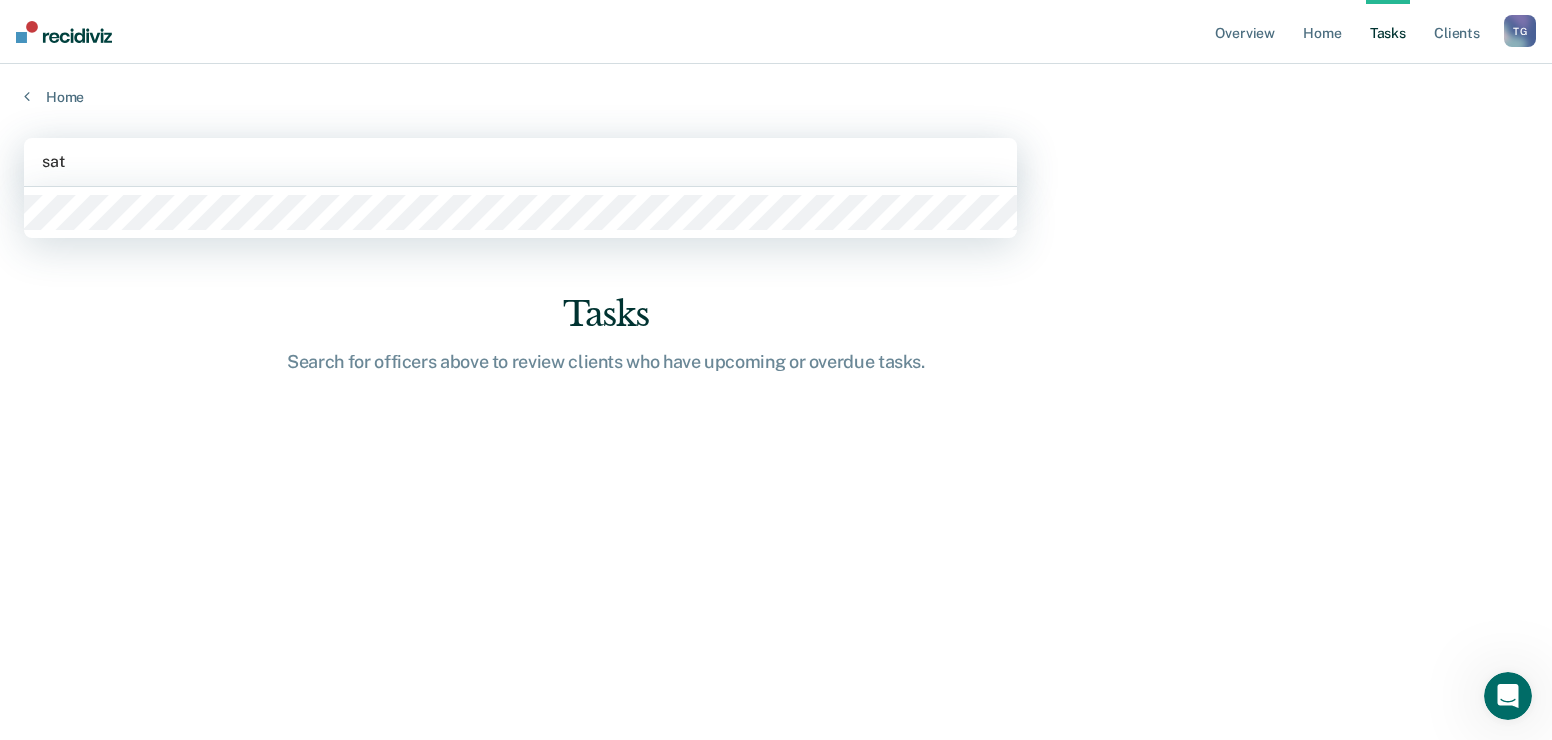 type 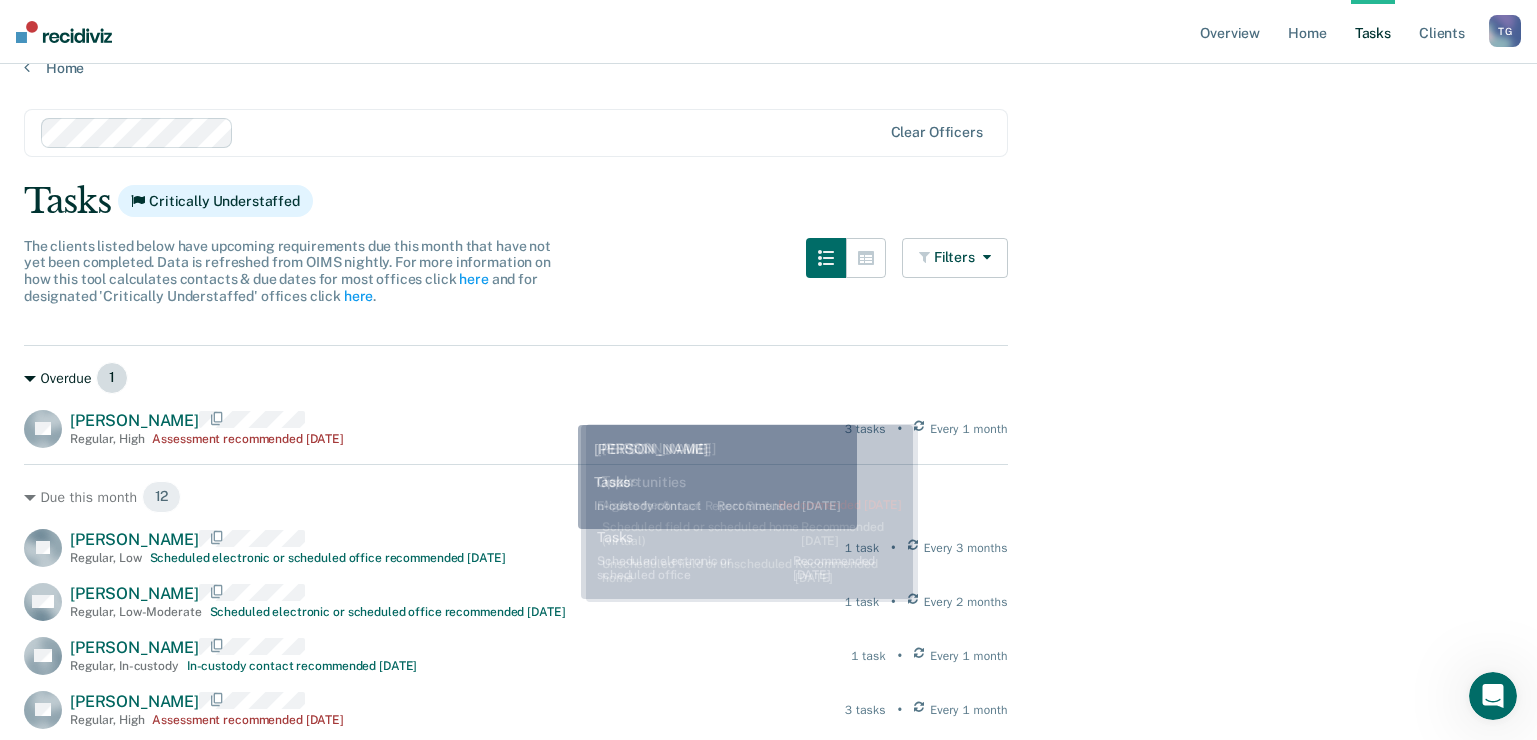 scroll, scrollTop: 0, scrollLeft: 0, axis: both 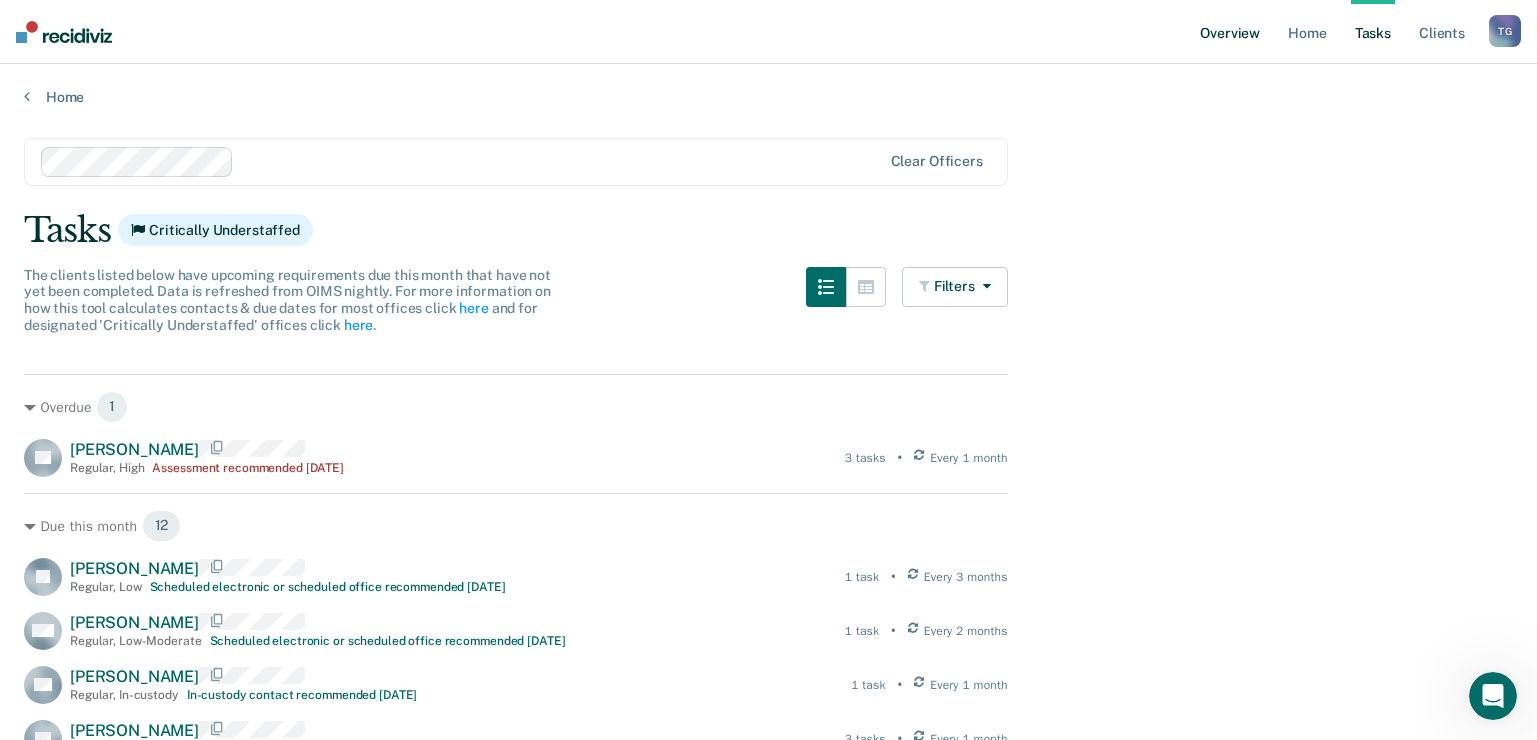 click on "Overview" at bounding box center (1230, 32) 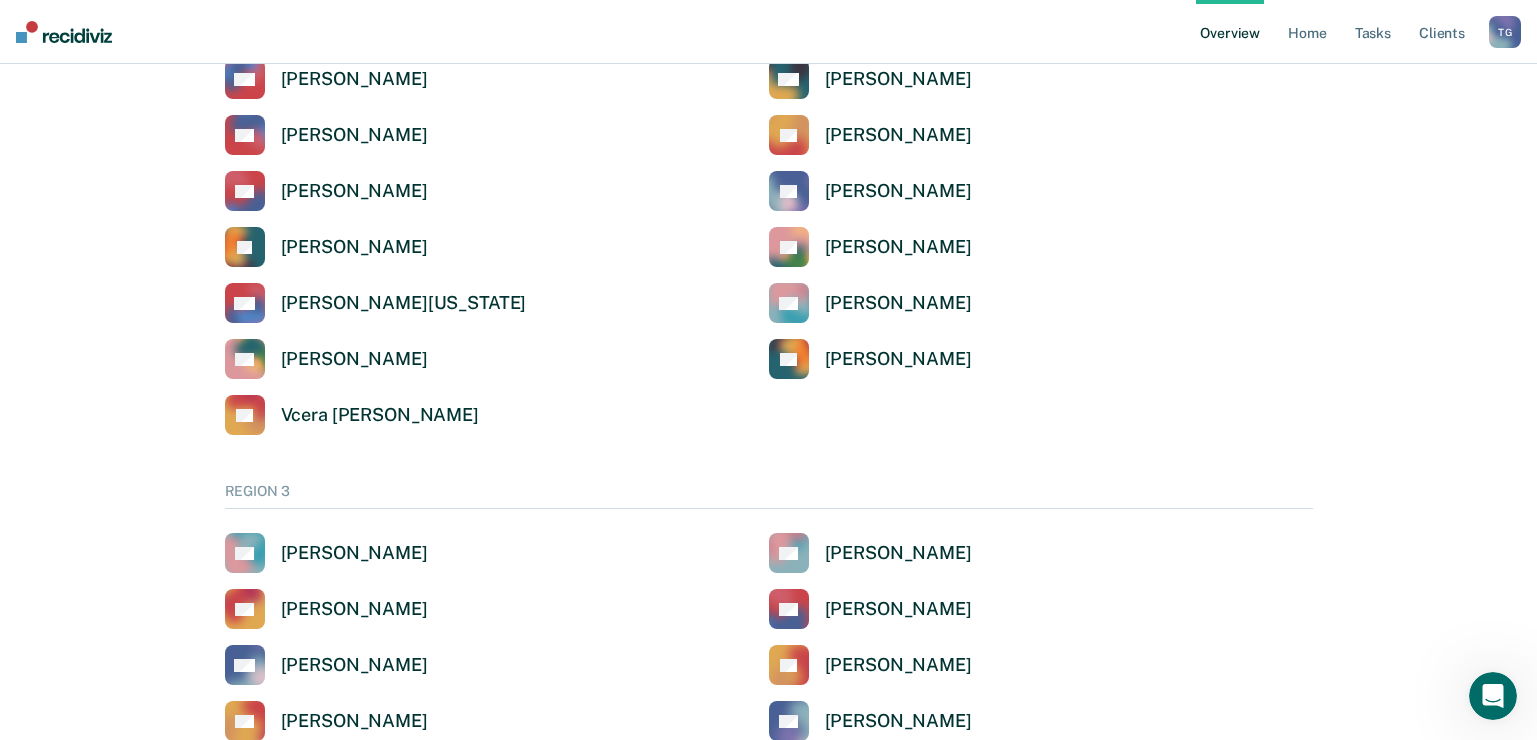 scroll, scrollTop: 1900, scrollLeft: 0, axis: vertical 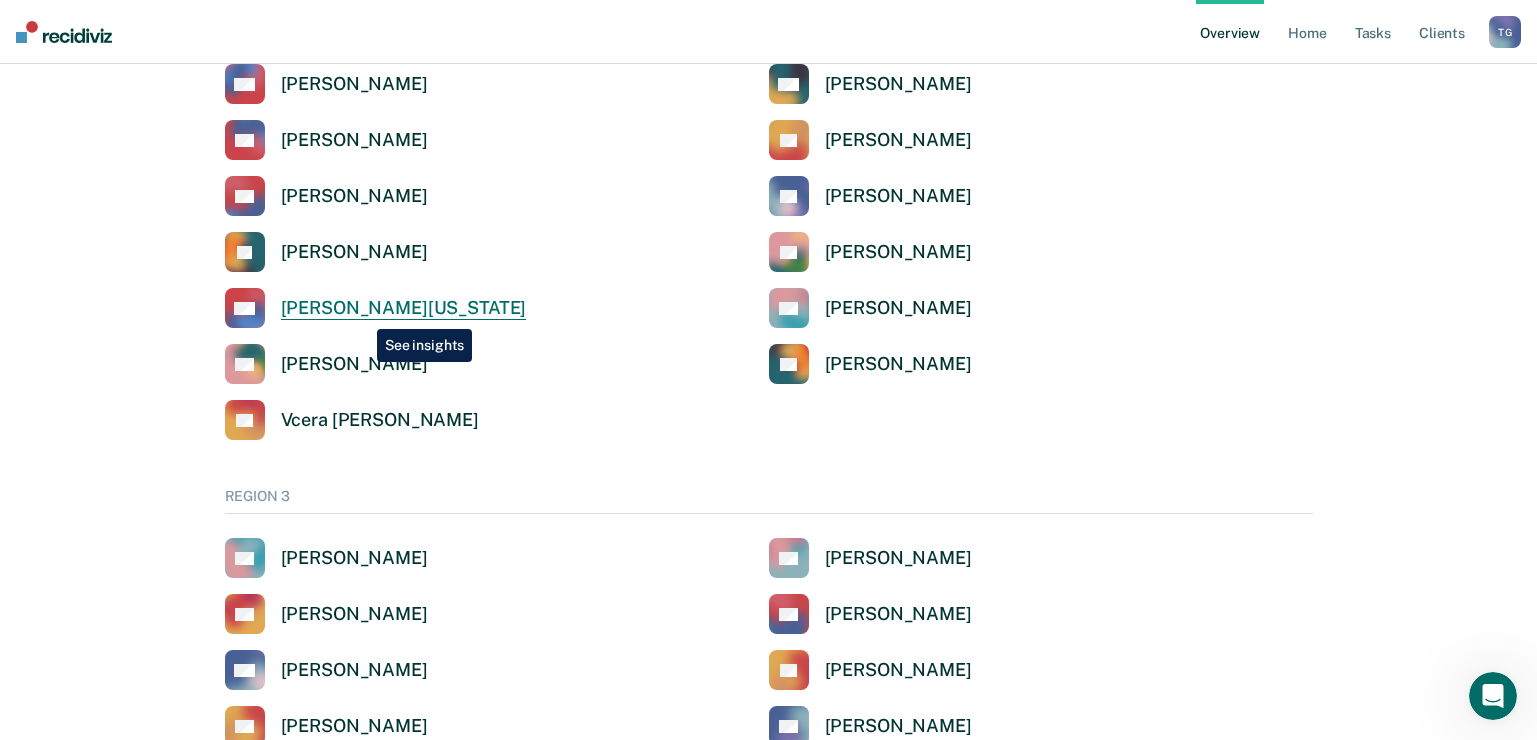 click on "[PERSON_NAME][US_STATE]" at bounding box center [404, 308] 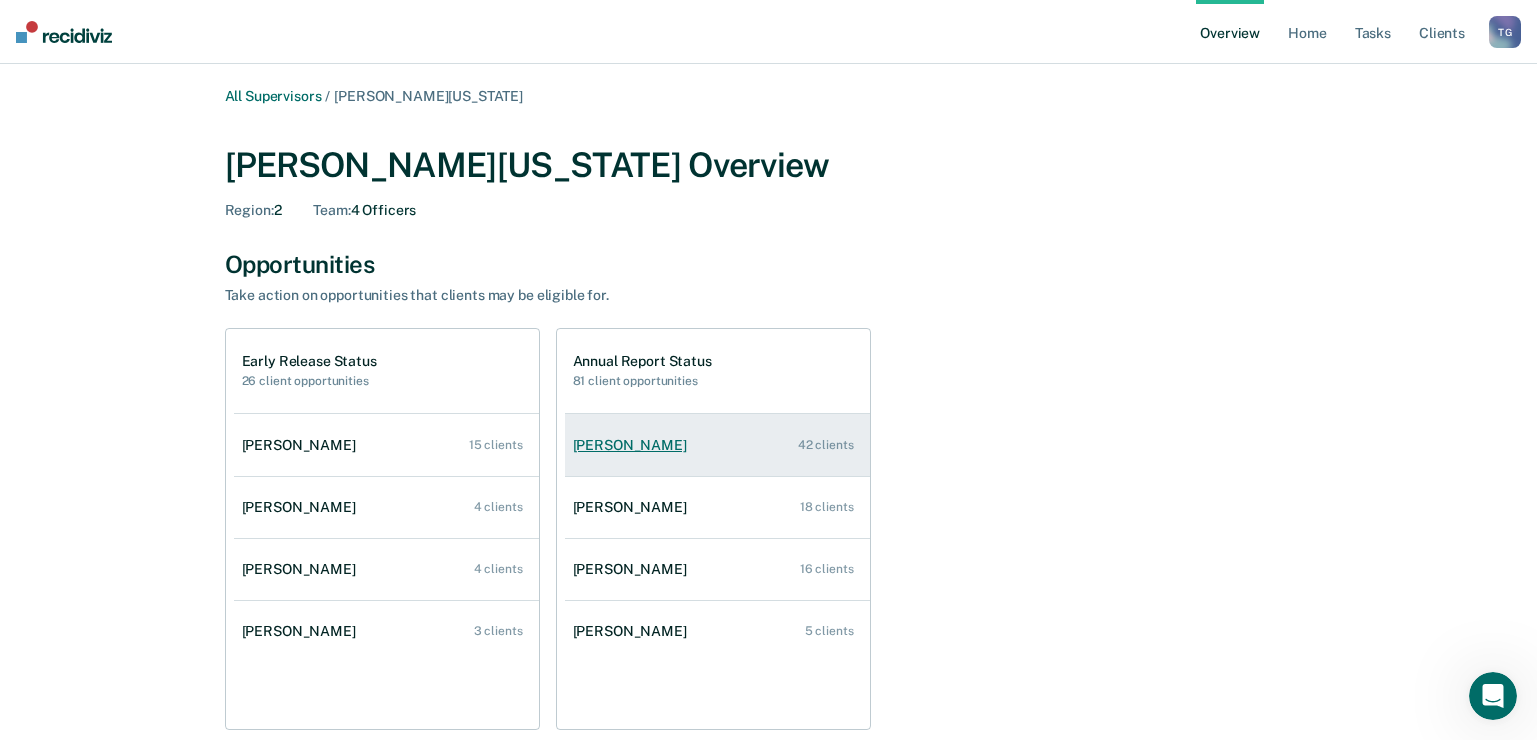 click on "[PERSON_NAME]   42 clients" at bounding box center (717, 445) 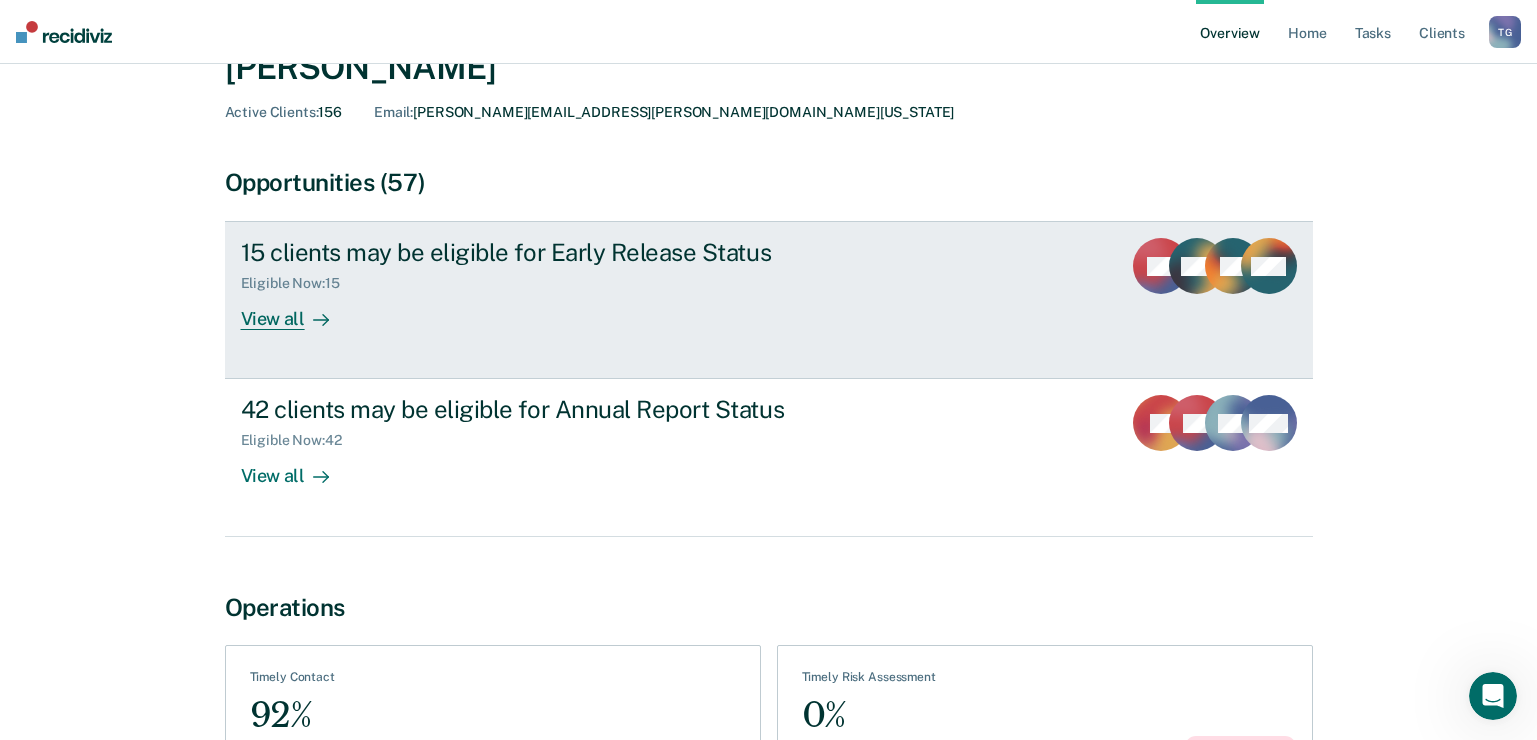 scroll, scrollTop: 237, scrollLeft: 0, axis: vertical 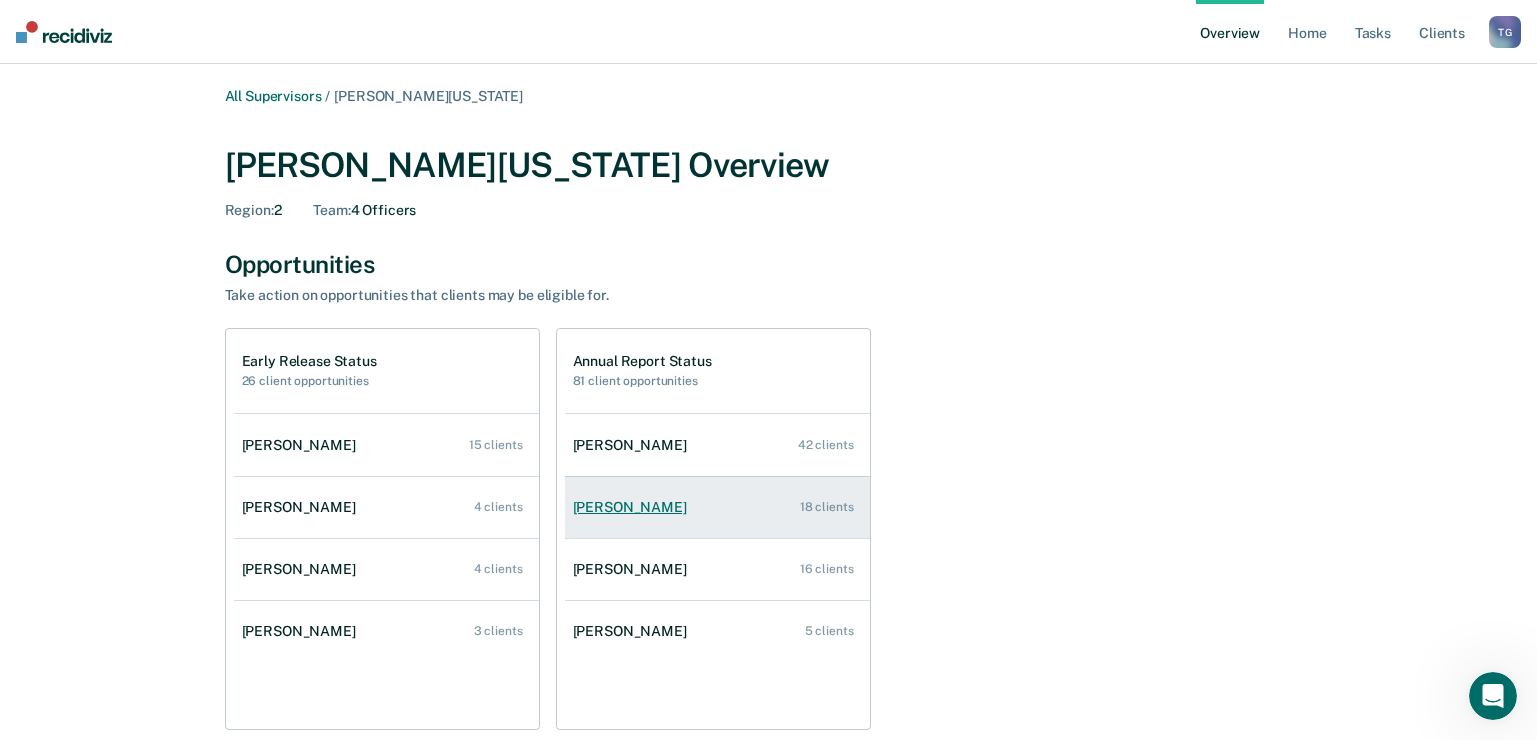 click on "[PERSON_NAME]" at bounding box center [634, 507] 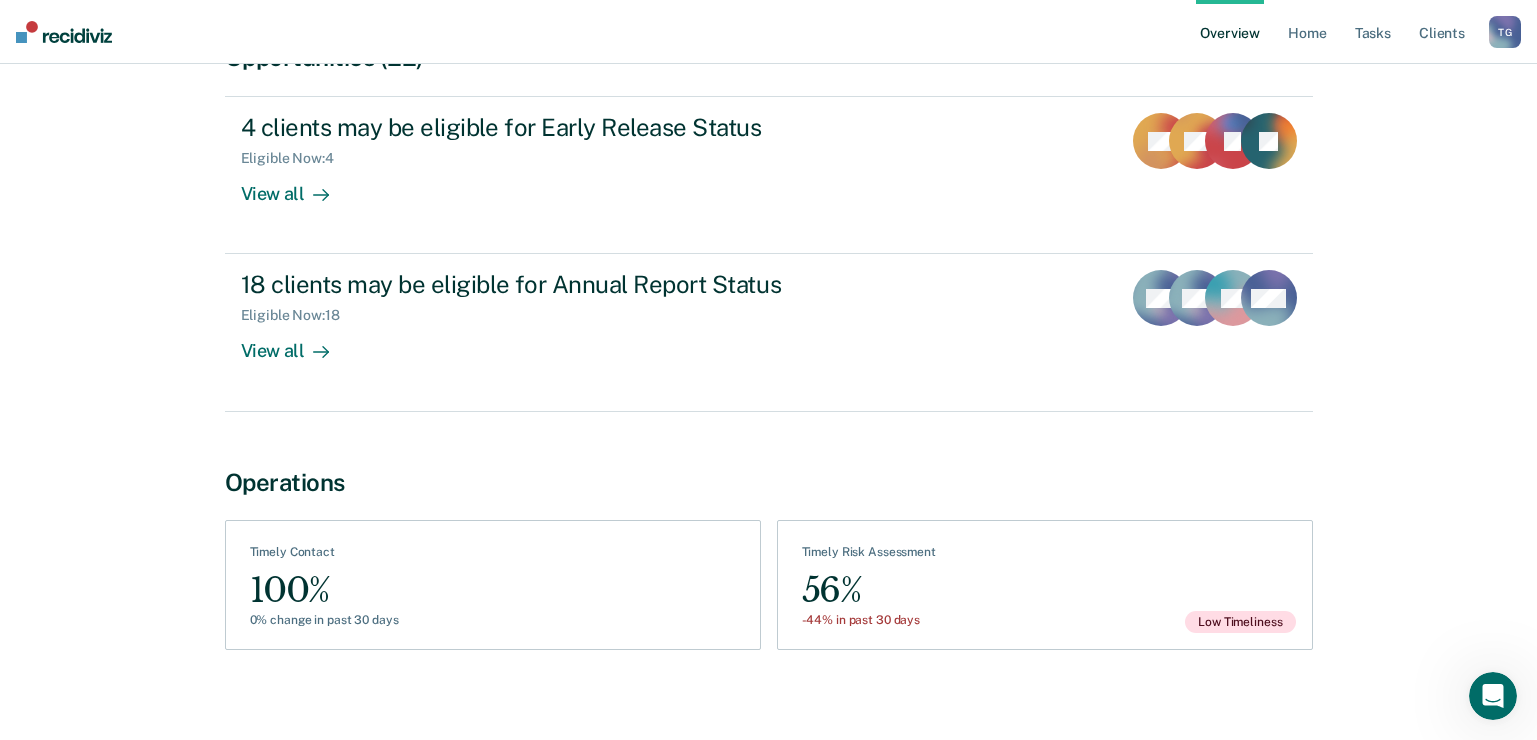 scroll, scrollTop: 237, scrollLeft: 0, axis: vertical 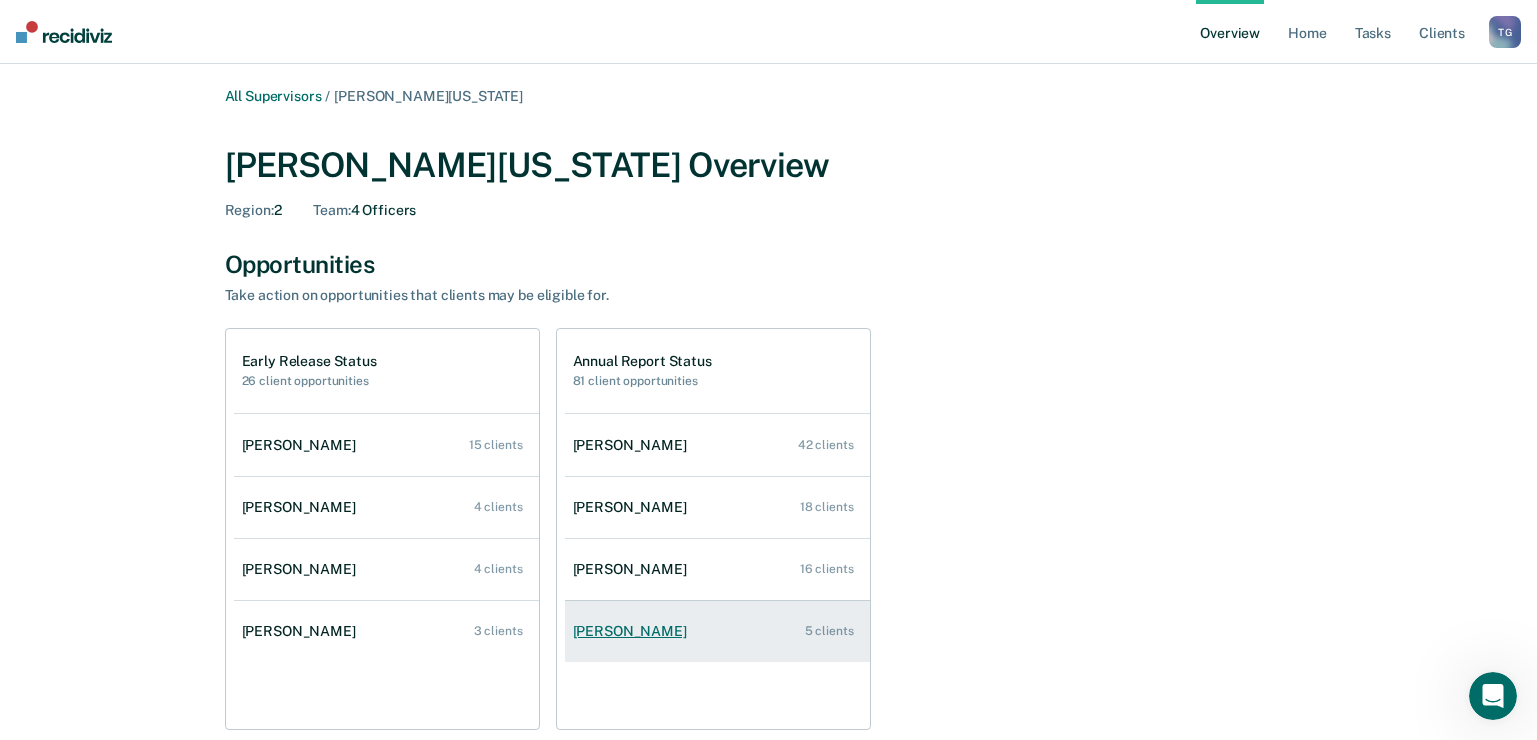 click on "[PERSON_NAME]" at bounding box center (634, 631) 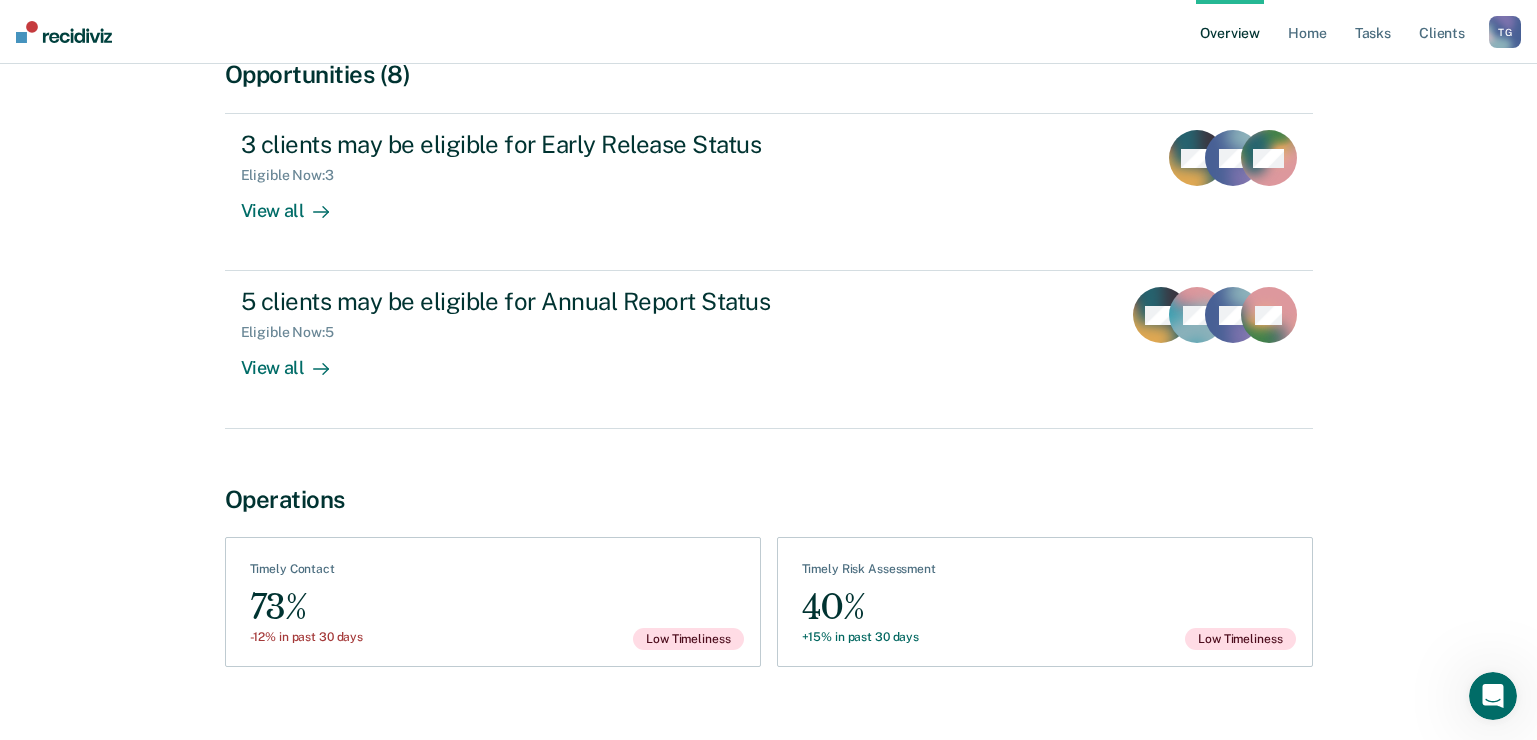 scroll, scrollTop: 237, scrollLeft: 0, axis: vertical 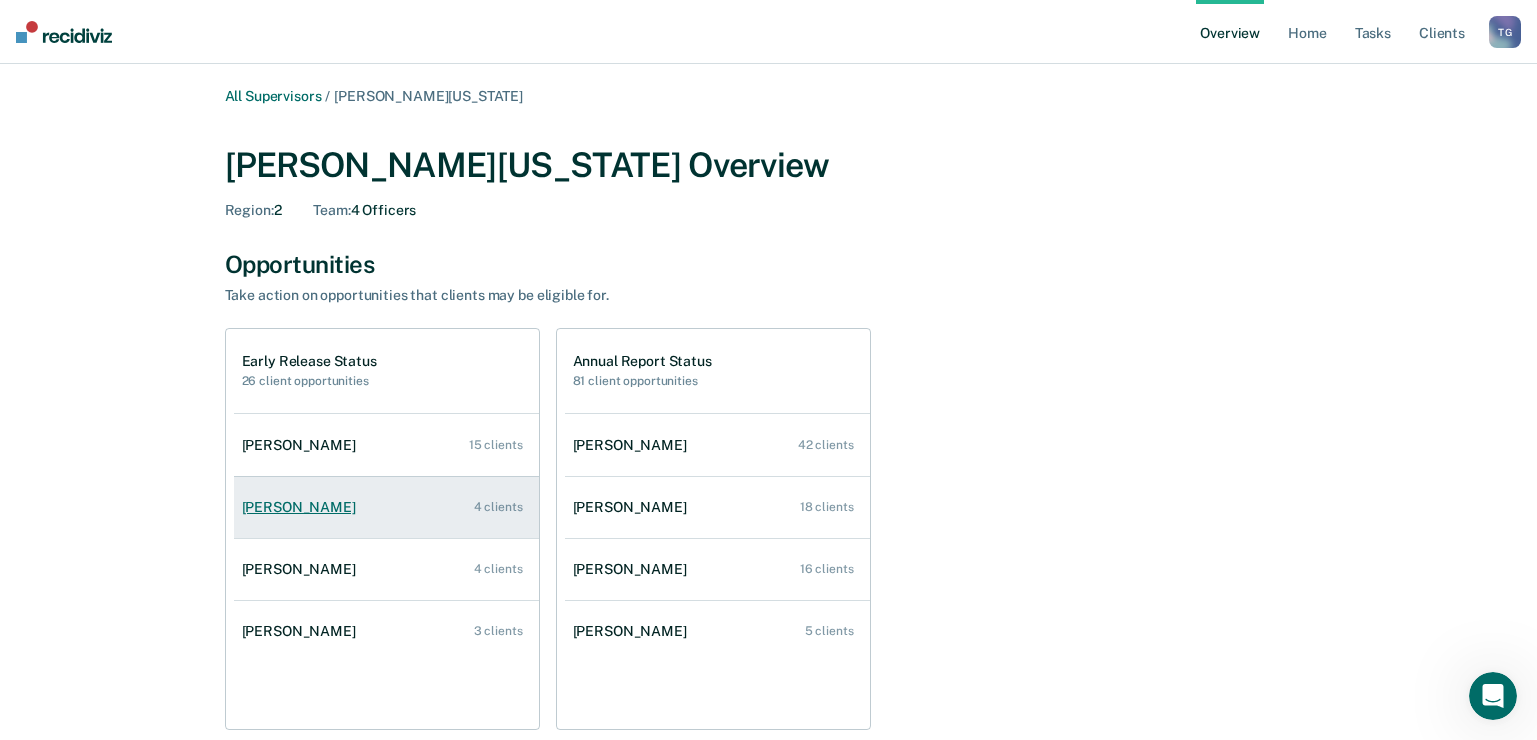 click on "[PERSON_NAME]   4 clients" at bounding box center [386, 507] 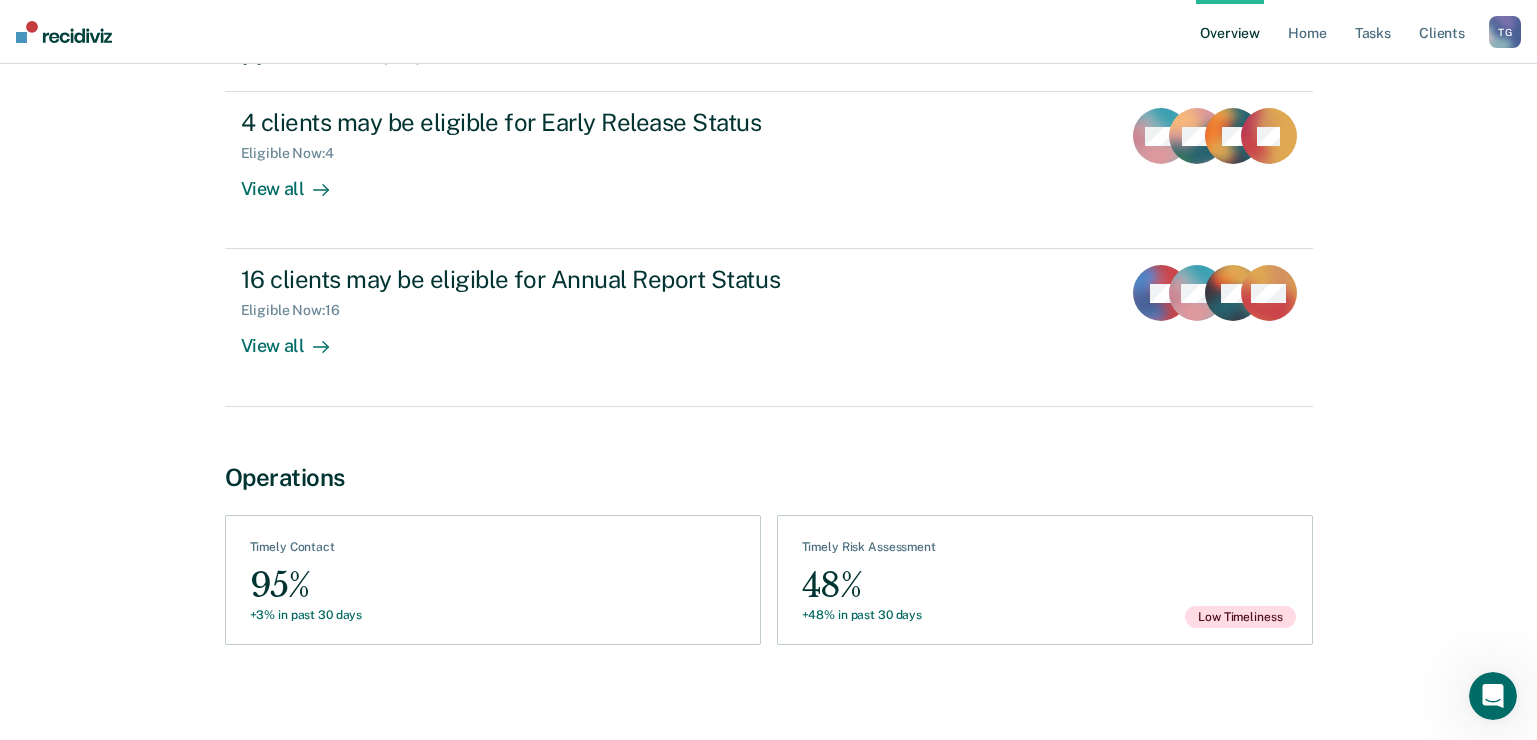 scroll, scrollTop: 237, scrollLeft: 0, axis: vertical 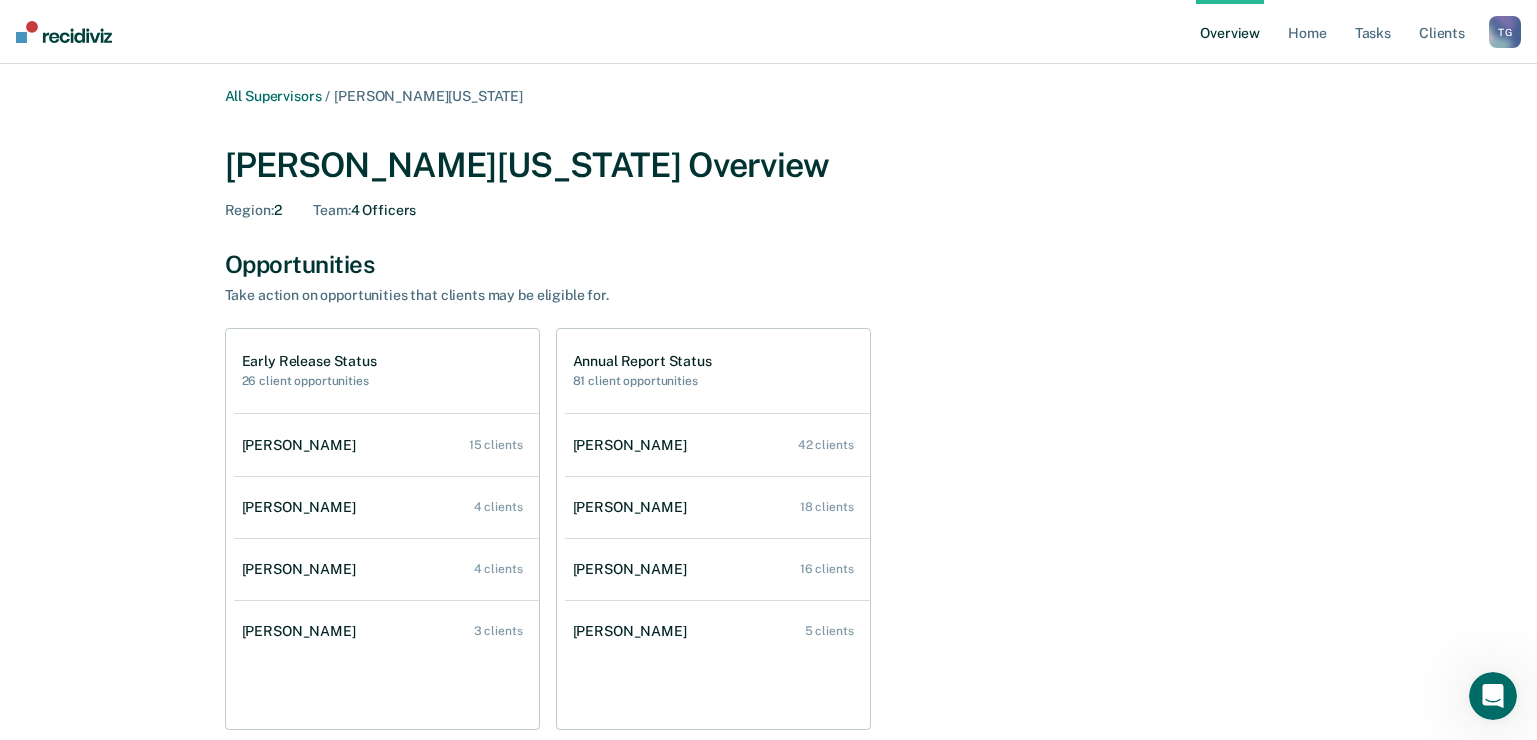 click on "Overview" at bounding box center [1230, 32] 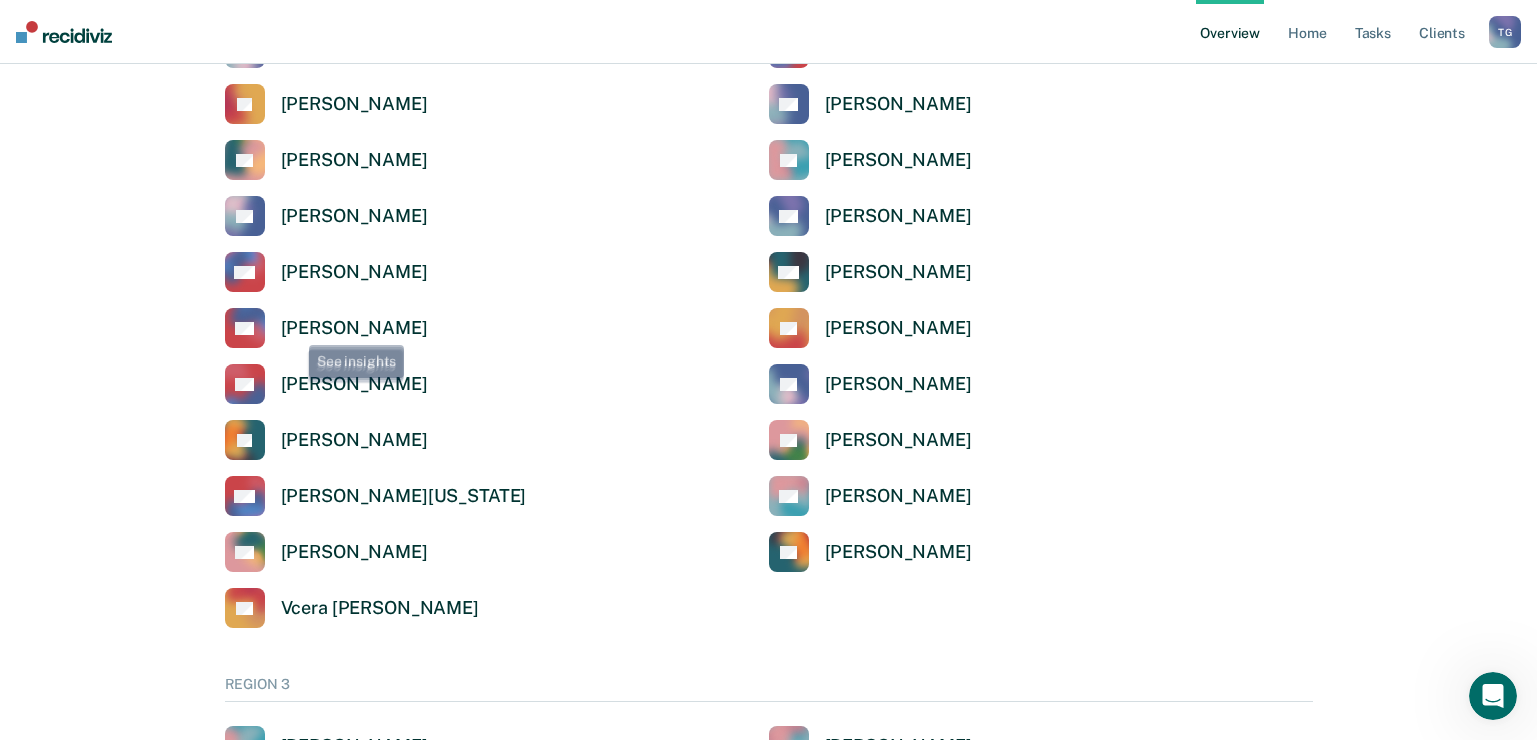 scroll, scrollTop: 1800, scrollLeft: 0, axis: vertical 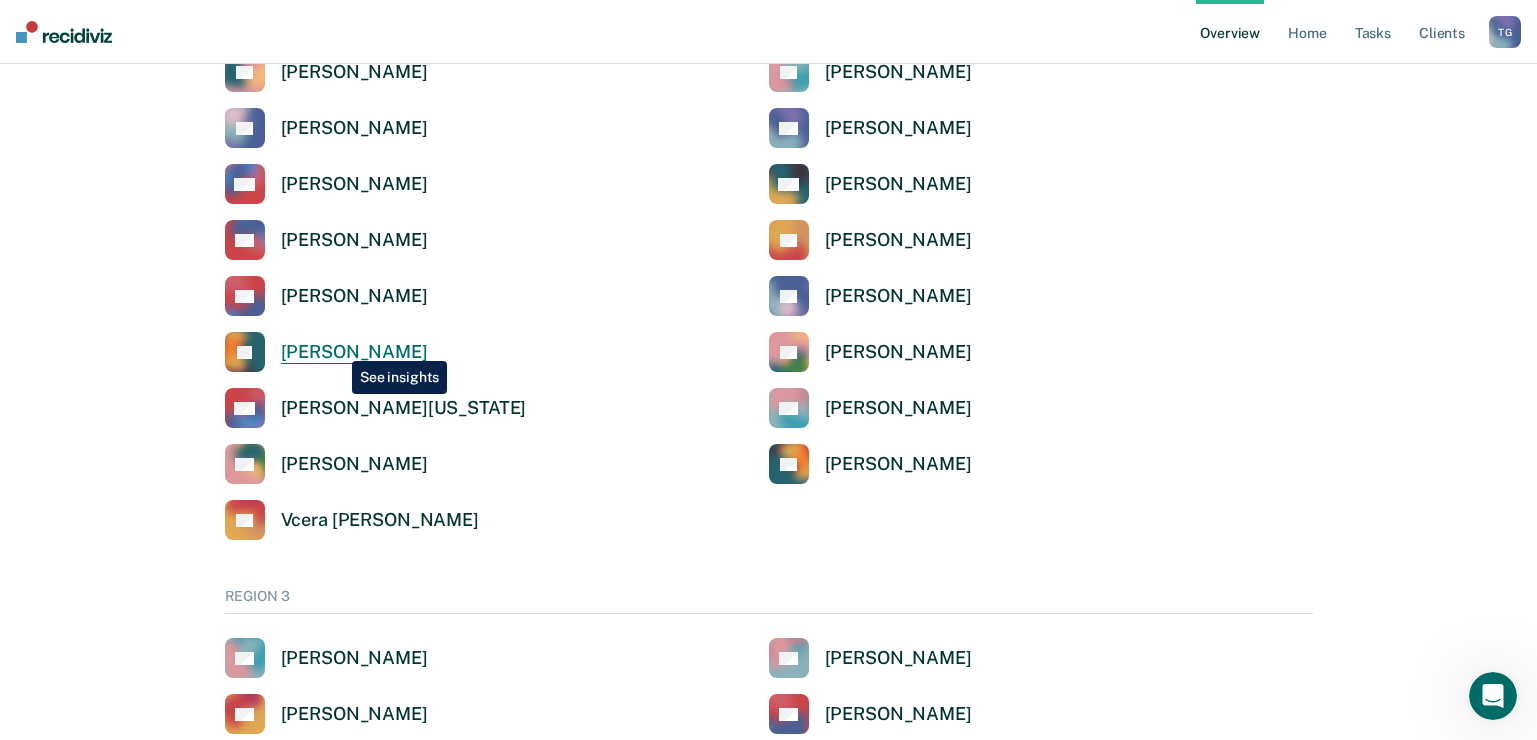 click on "[PERSON_NAME]" at bounding box center [354, 352] 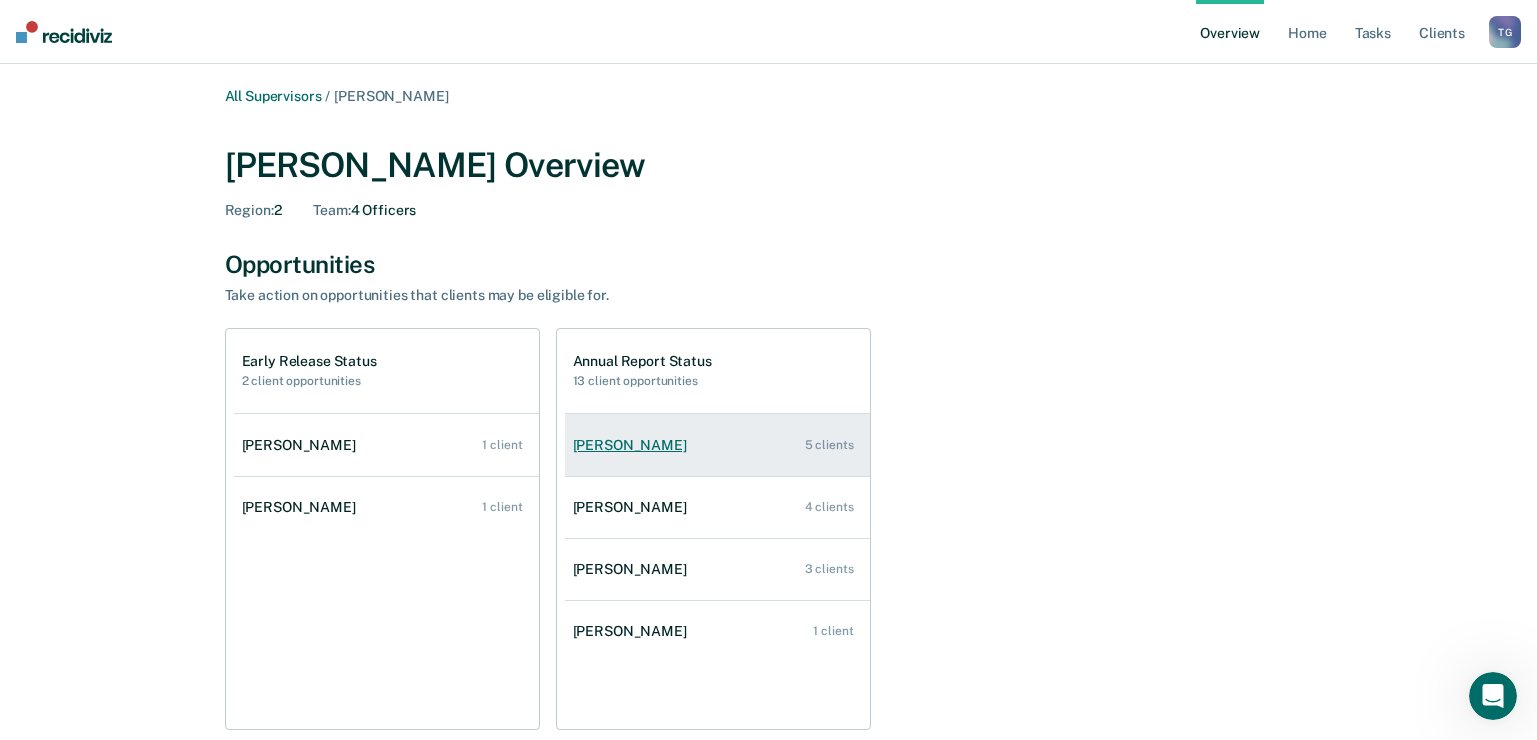 click on "[PERSON_NAME]" at bounding box center (634, 445) 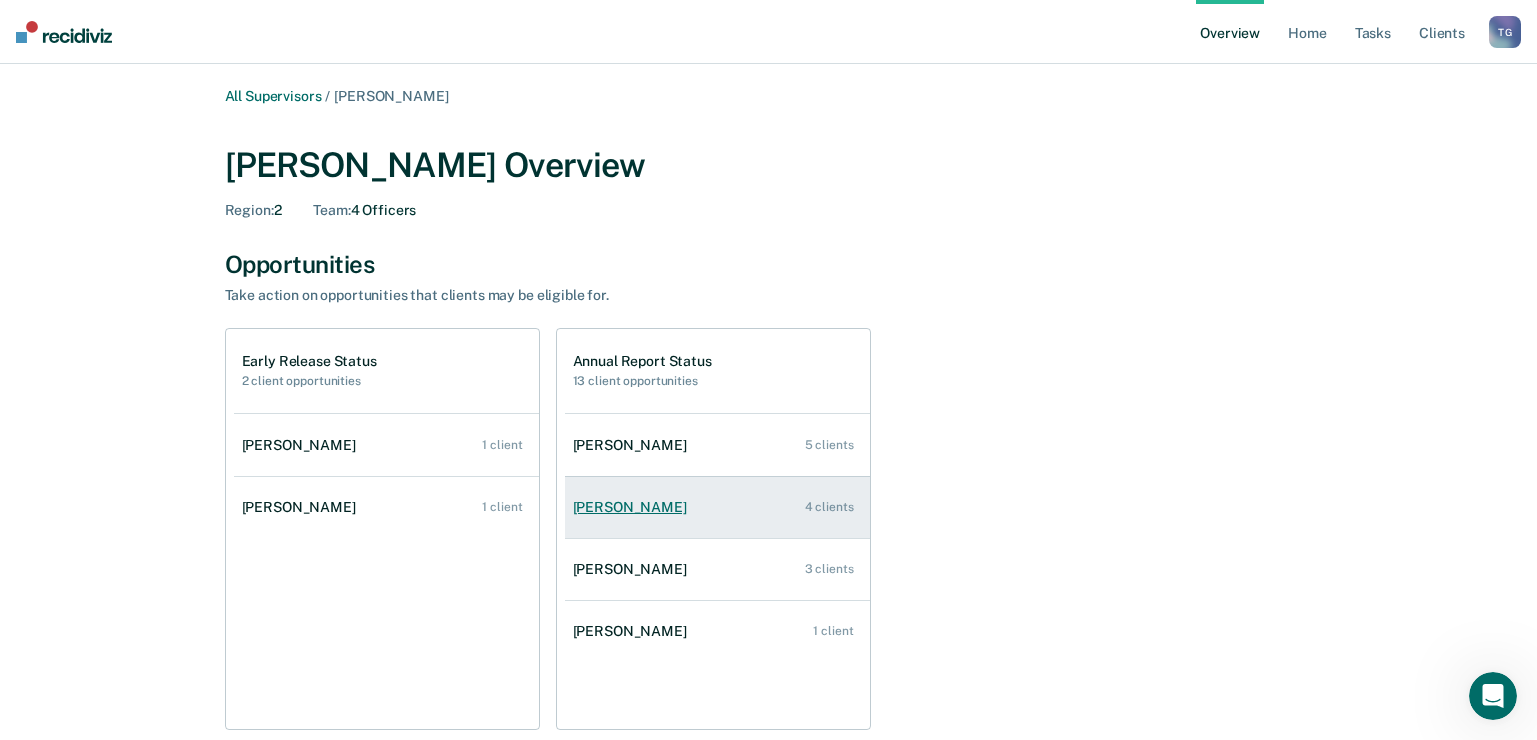 click on "[PERSON_NAME]" at bounding box center (634, 507) 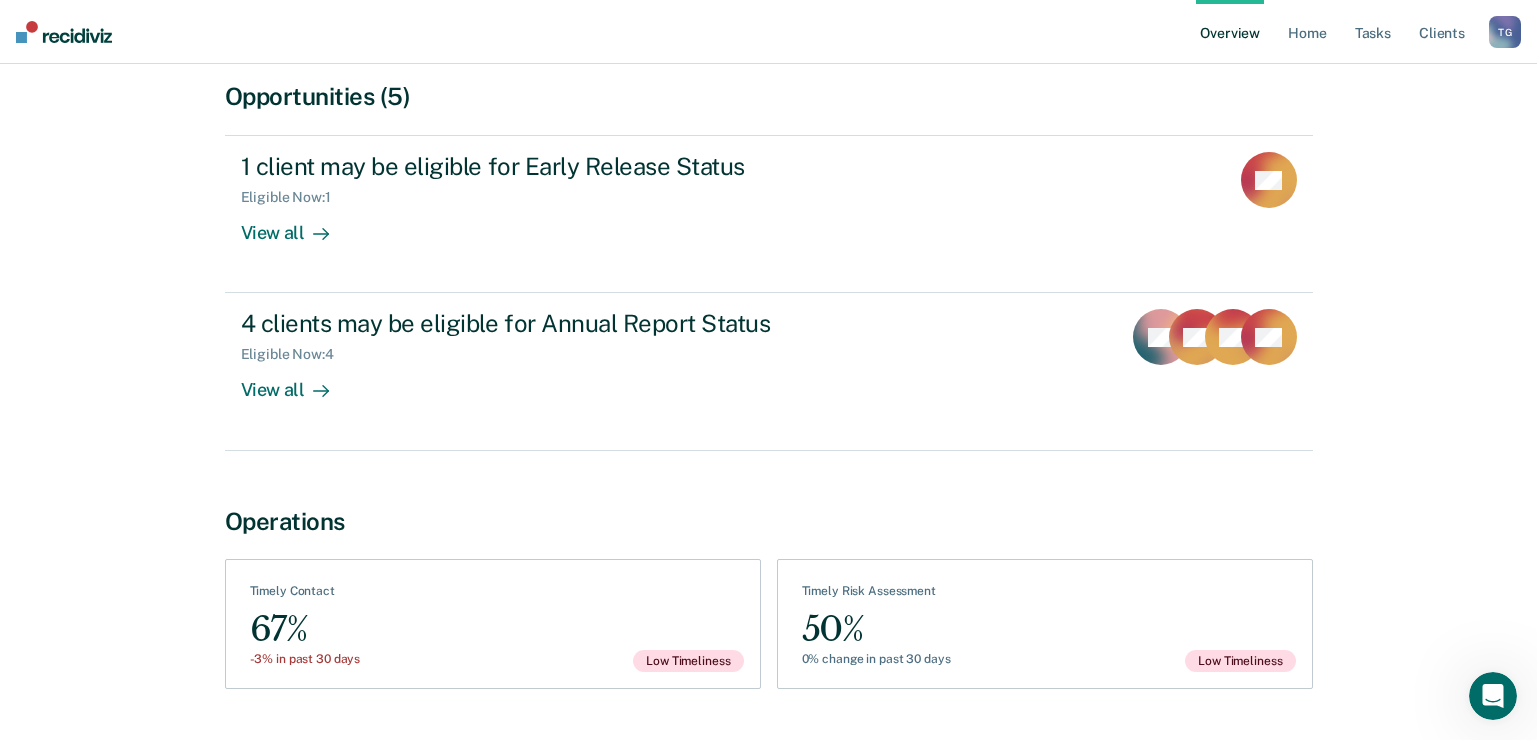 scroll, scrollTop: 237, scrollLeft: 0, axis: vertical 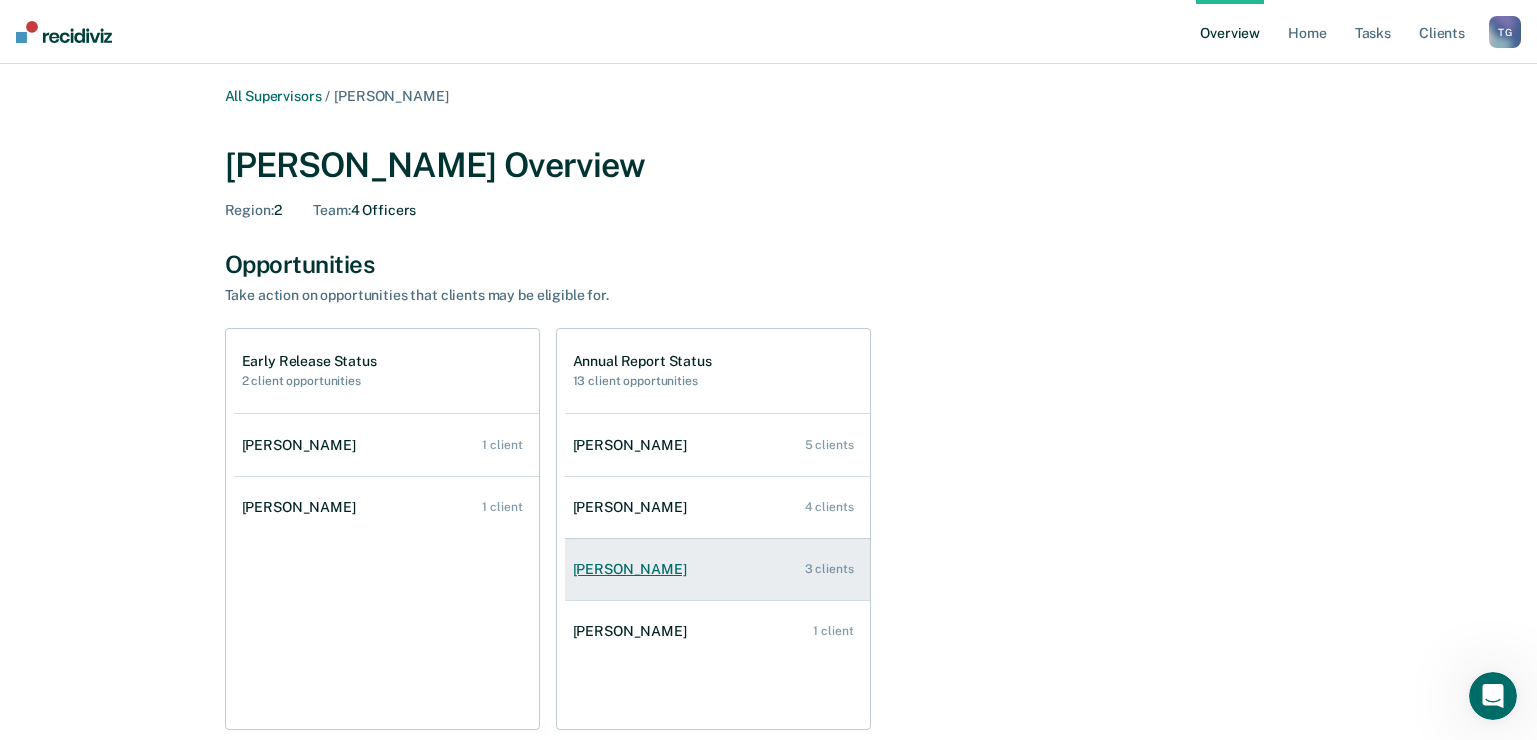 click on "[PERSON_NAME]" at bounding box center (634, 569) 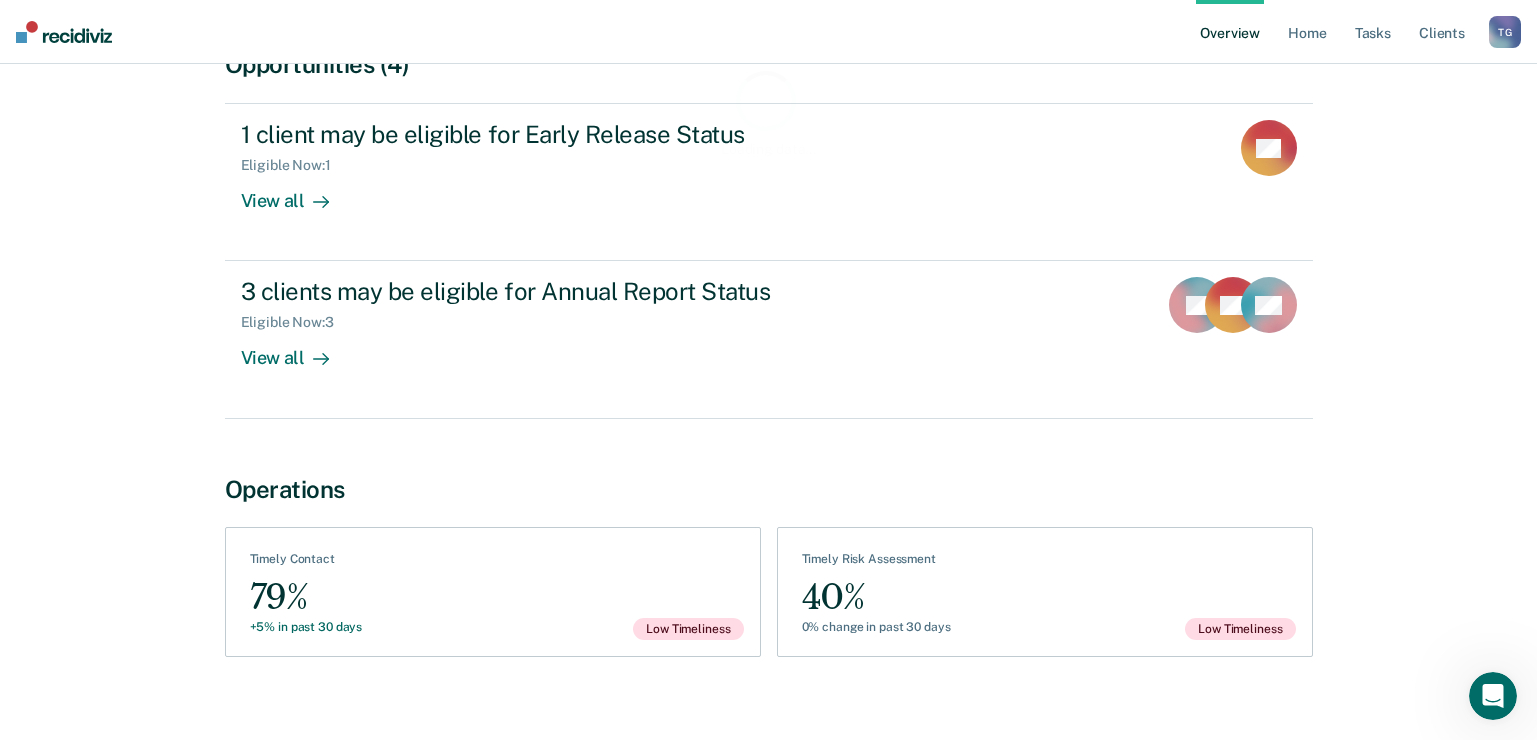 scroll, scrollTop: 237, scrollLeft: 0, axis: vertical 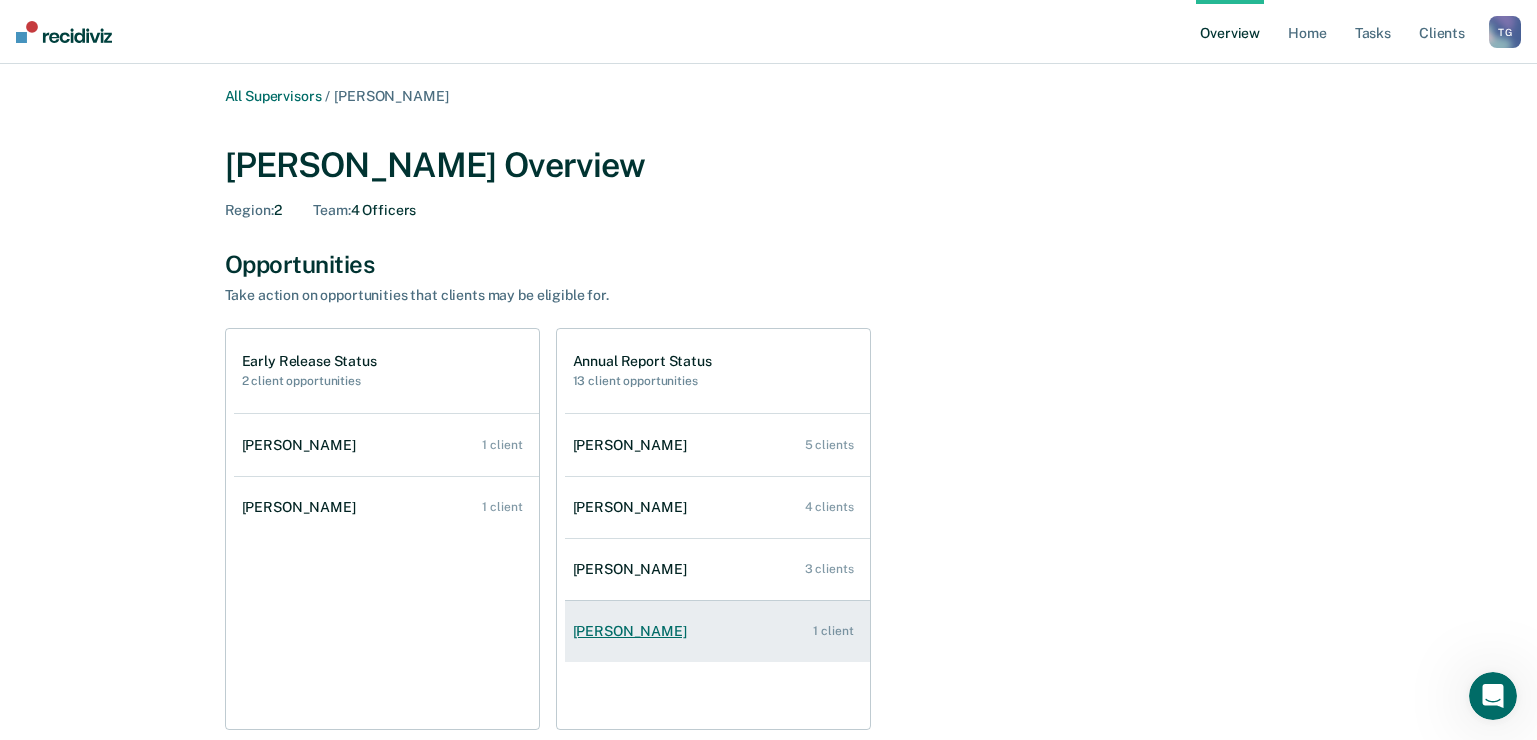 click on "[PERSON_NAME]" at bounding box center (634, 631) 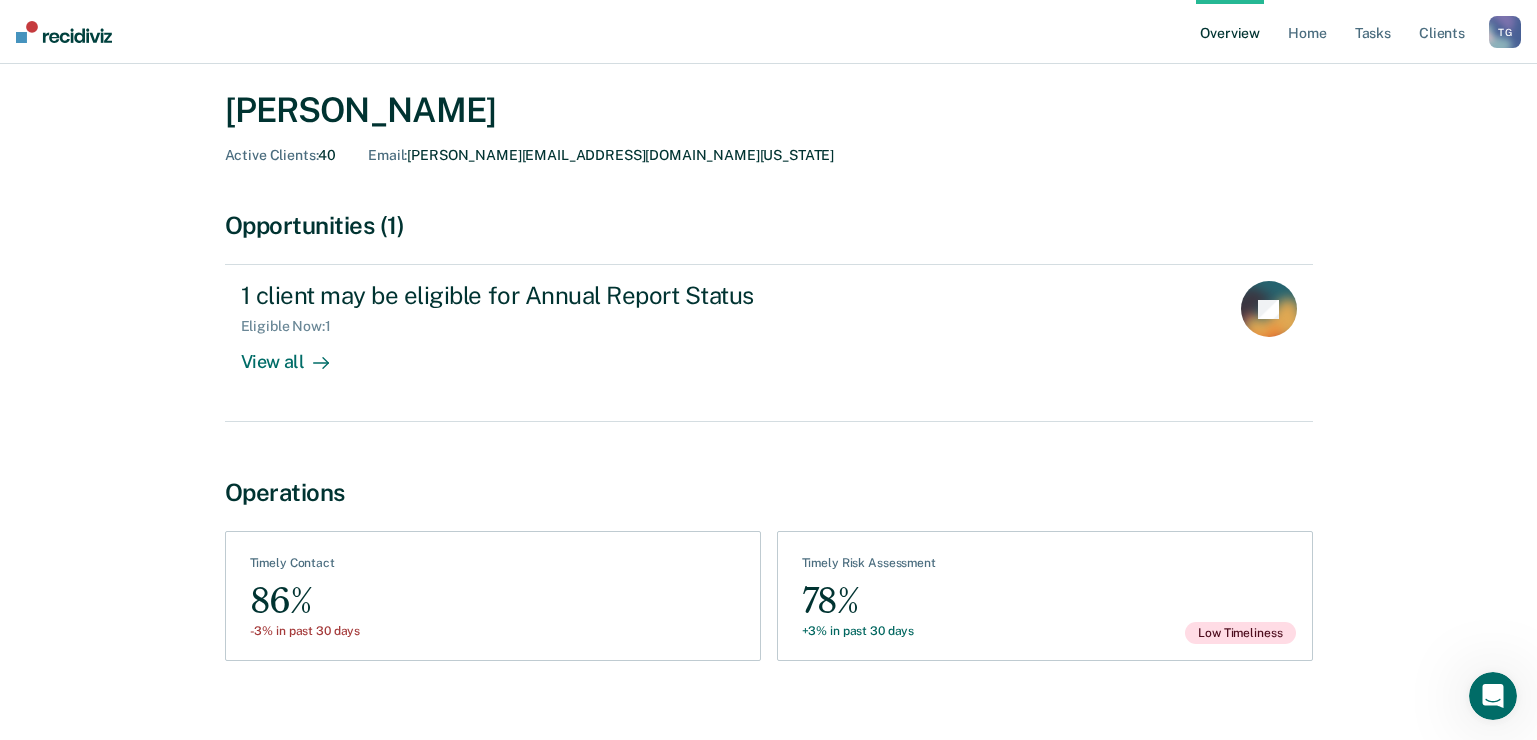 scroll, scrollTop: 80, scrollLeft: 0, axis: vertical 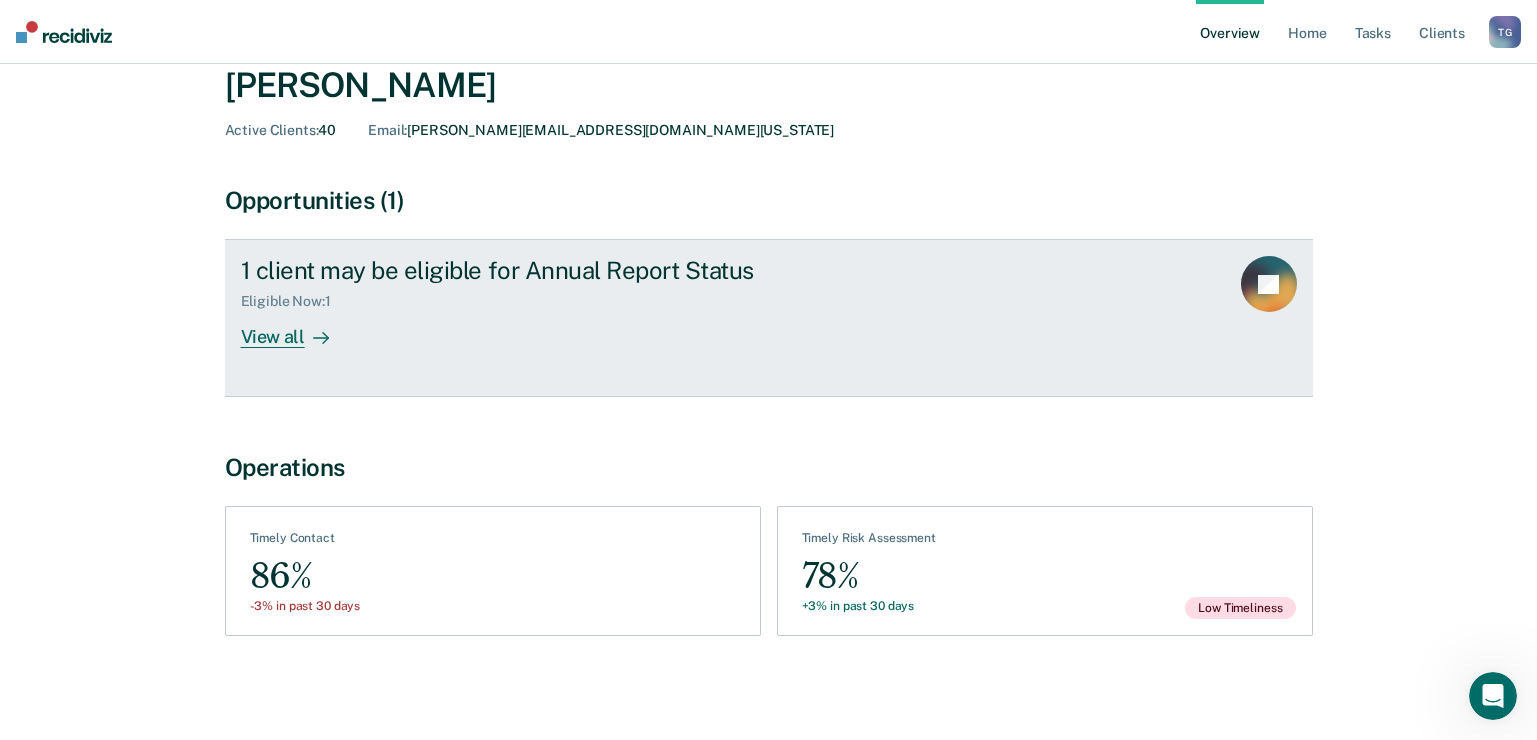 click on "1 client may be eligible for Annual Report Status Eligible Now :  1 View all   JR" at bounding box center (769, 318) 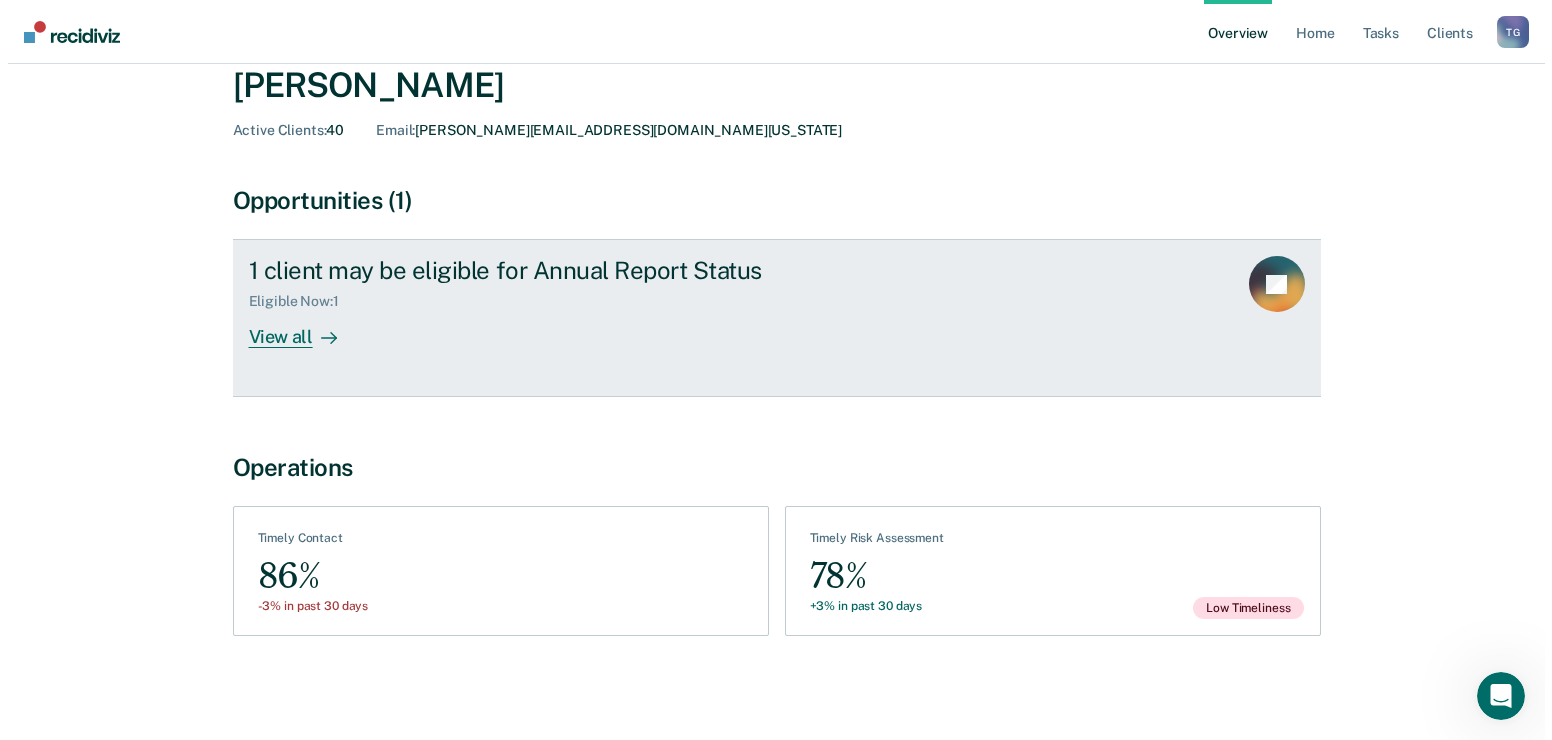 scroll, scrollTop: 0, scrollLeft: 0, axis: both 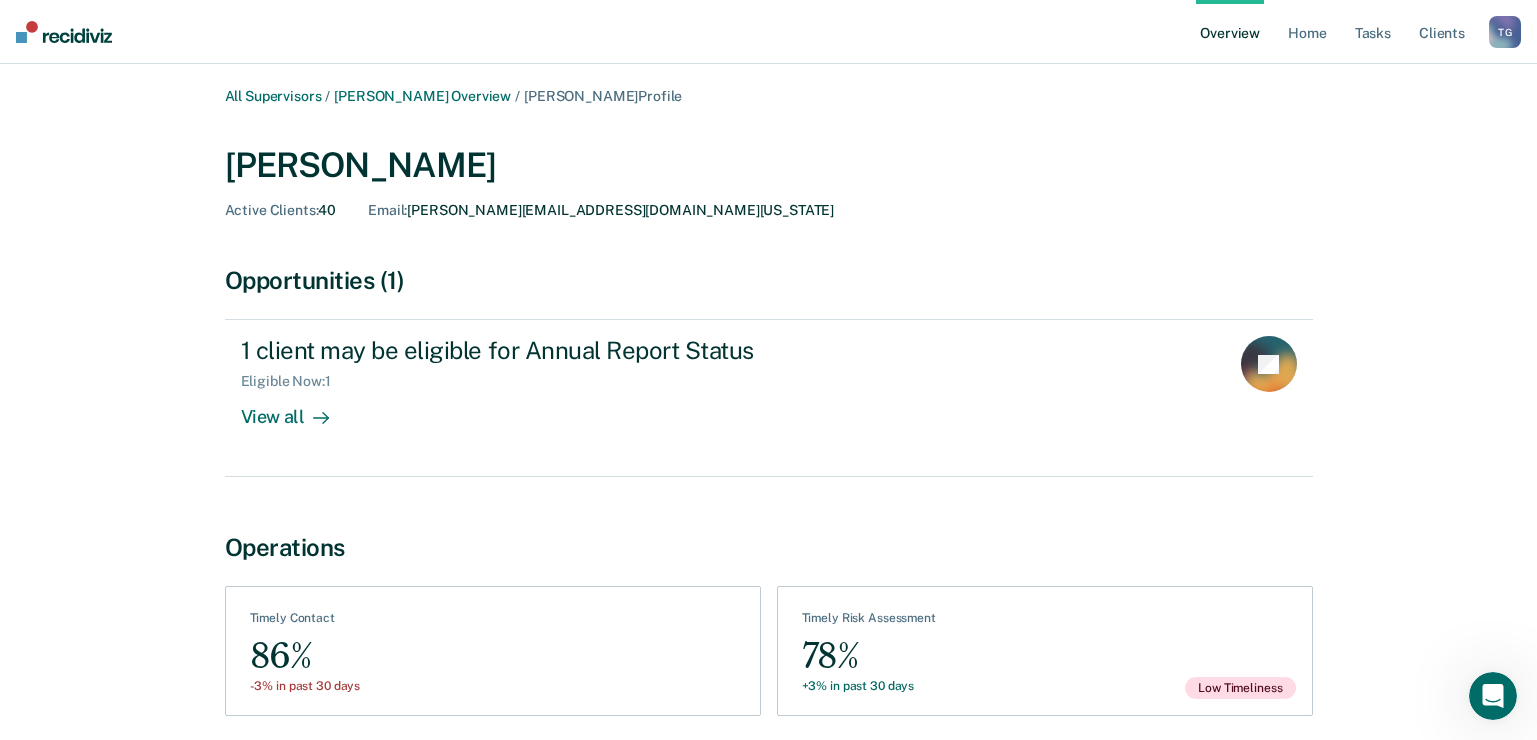 click on "Overview" at bounding box center [1230, 32] 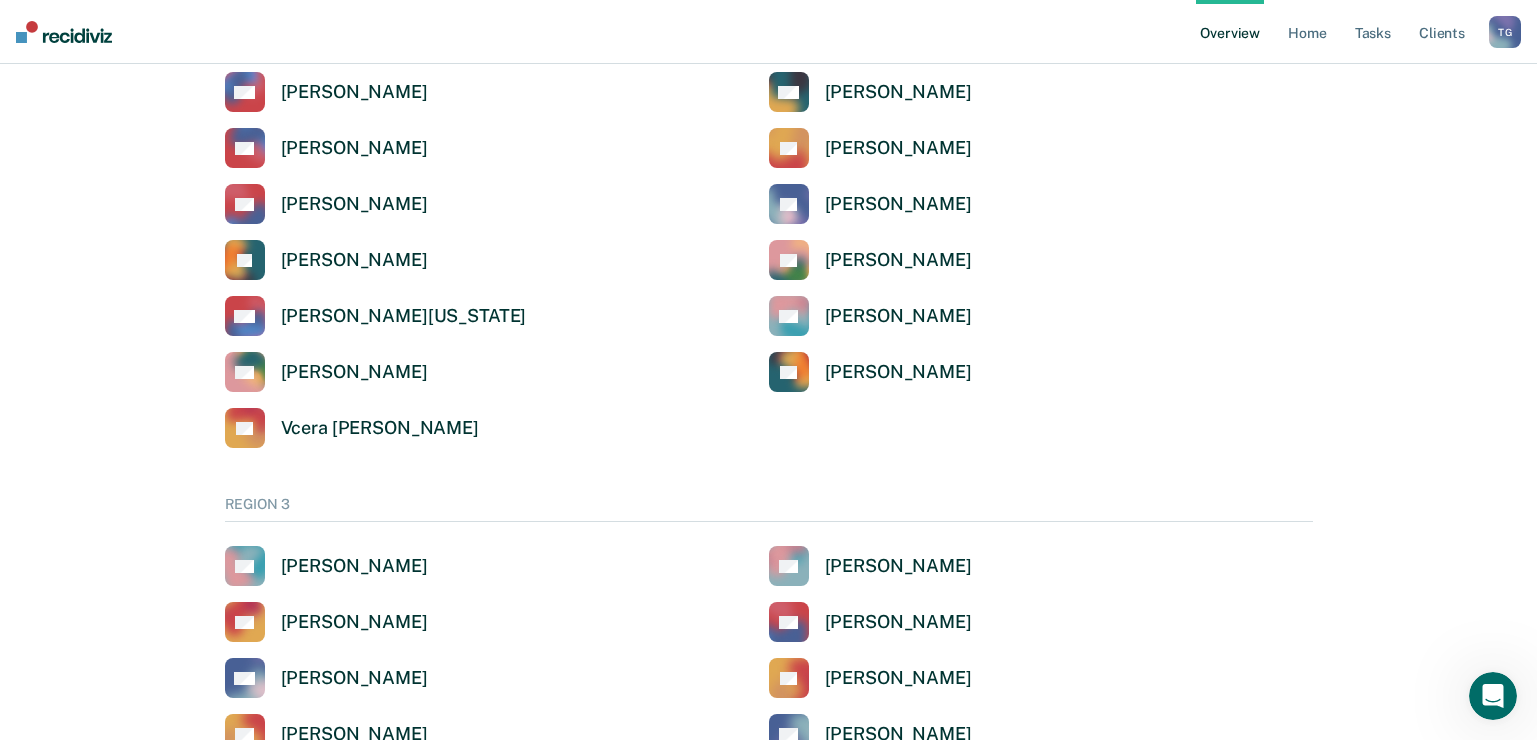 scroll, scrollTop: 1900, scrollLeft: 0, axis: vertical 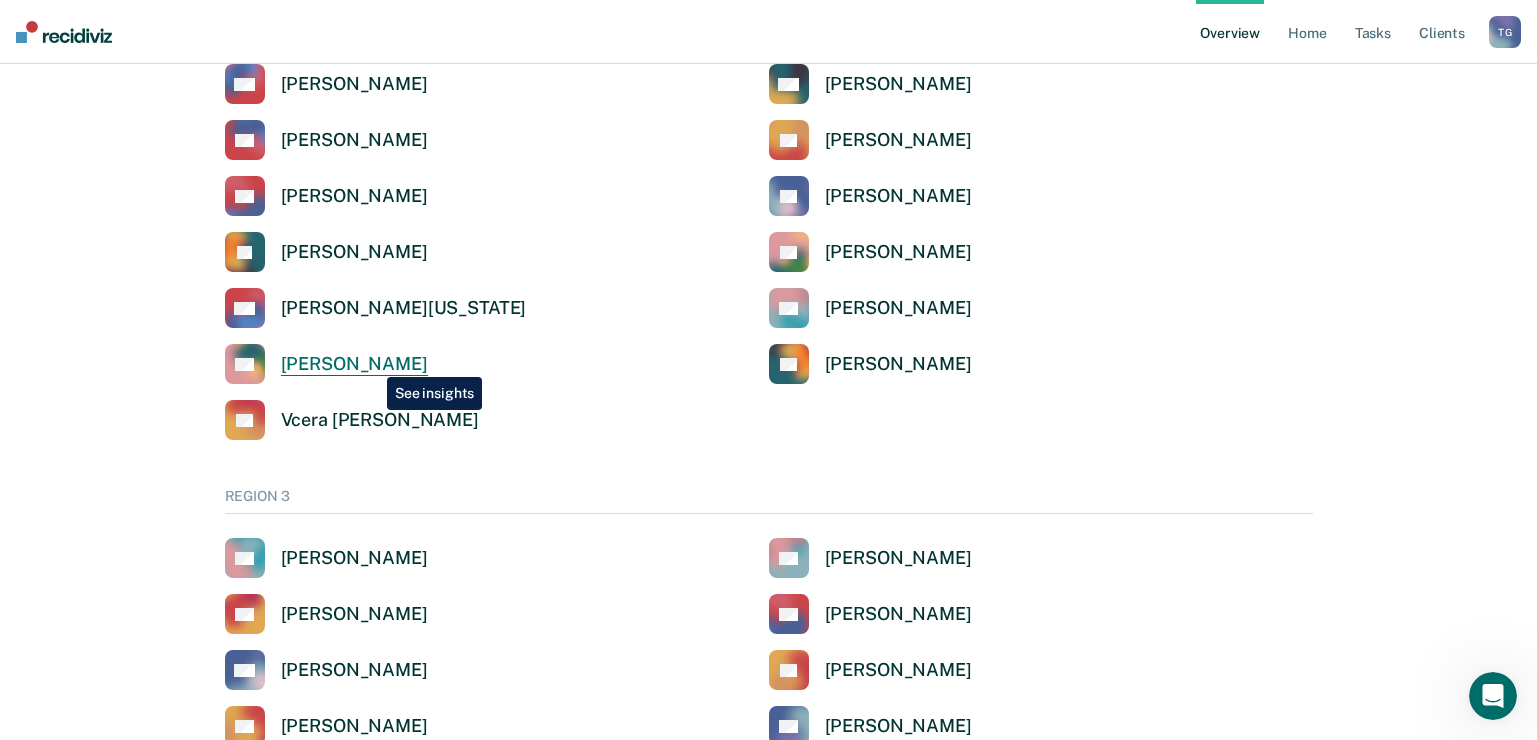 click on "[PERSON_NAME]" at bounding box center (354, 364) 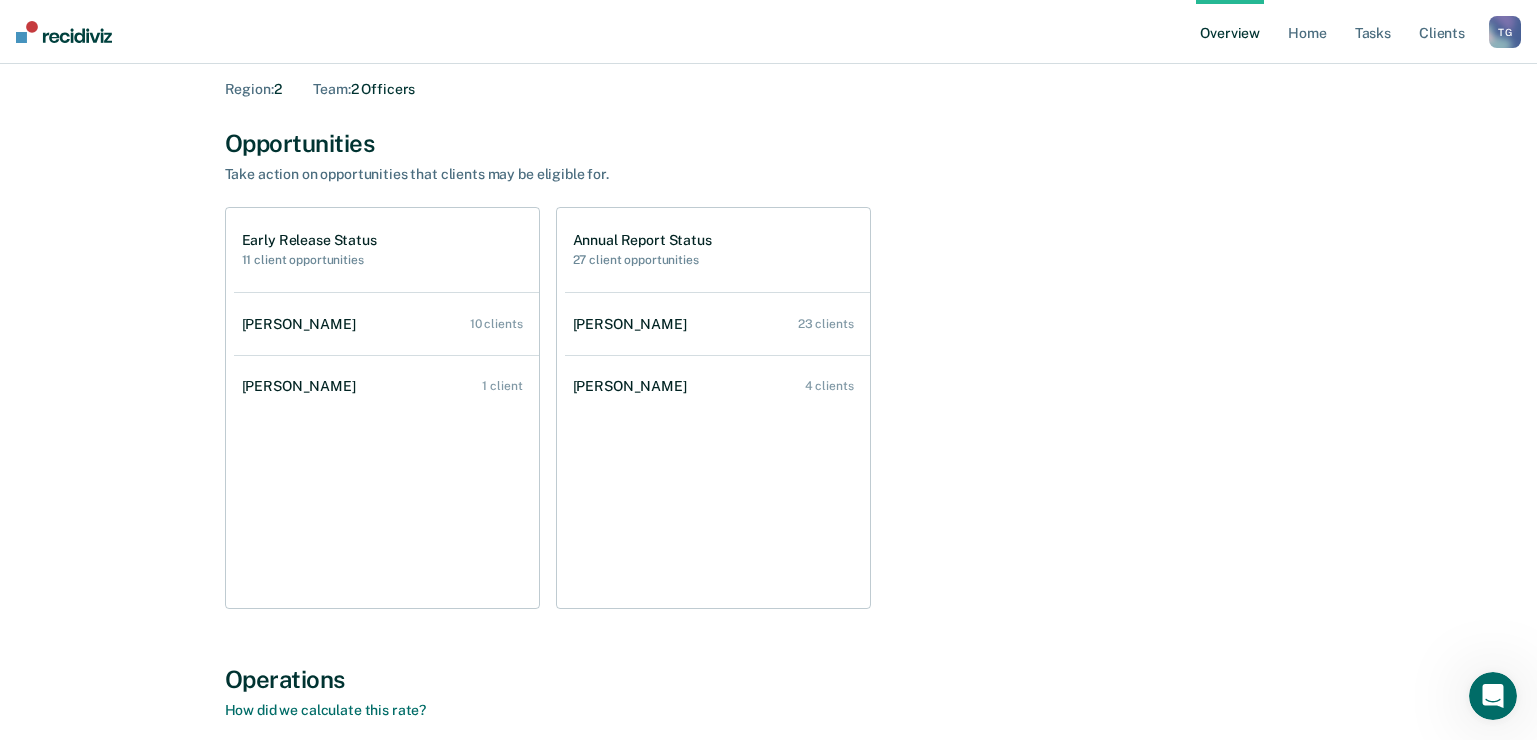 scroll, scrollTop: 0, scrollLeft: 0, axis: both 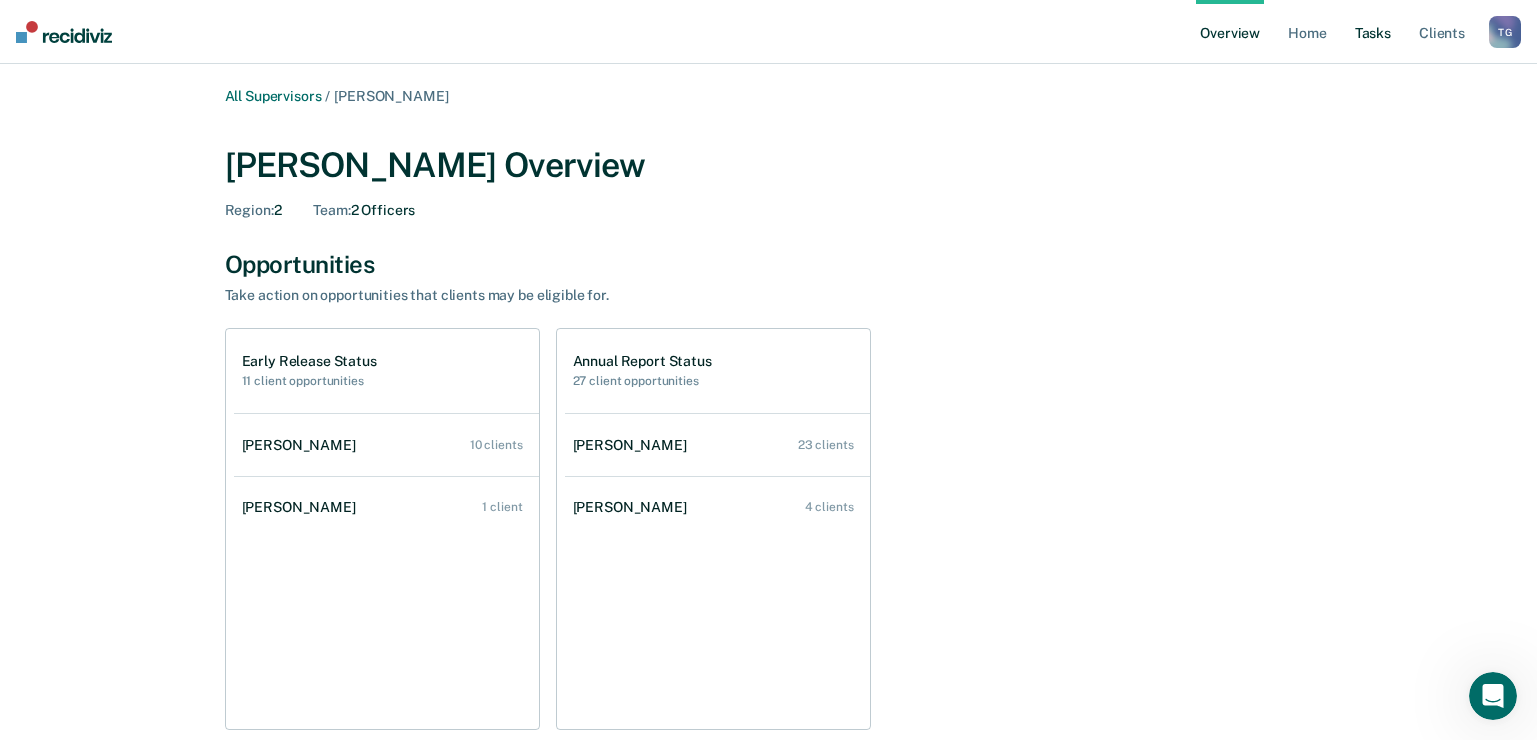 click on "Tasks" at bounding box center (1373, 32) 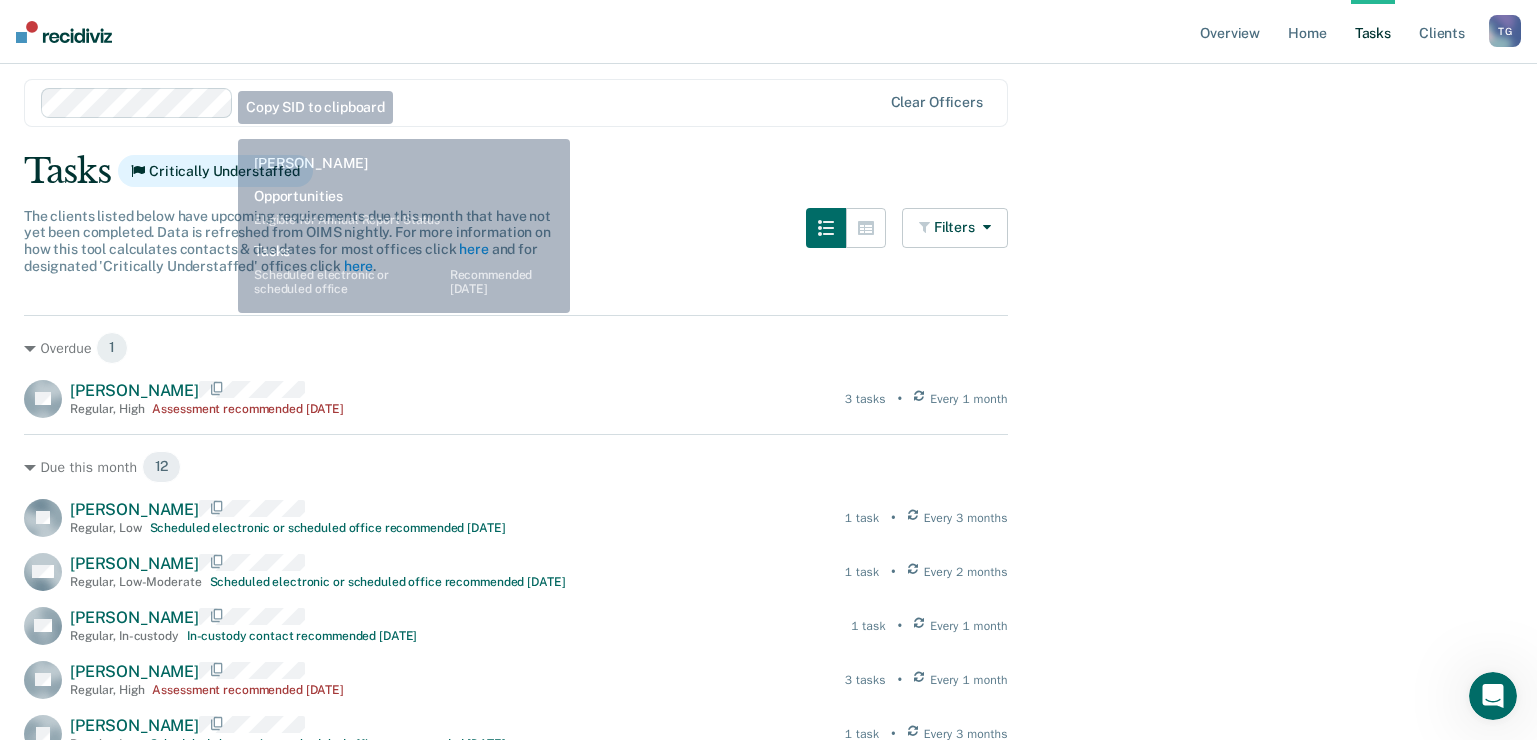 scroll, scrollTop: 0, scrollLeft: 0, axis: both 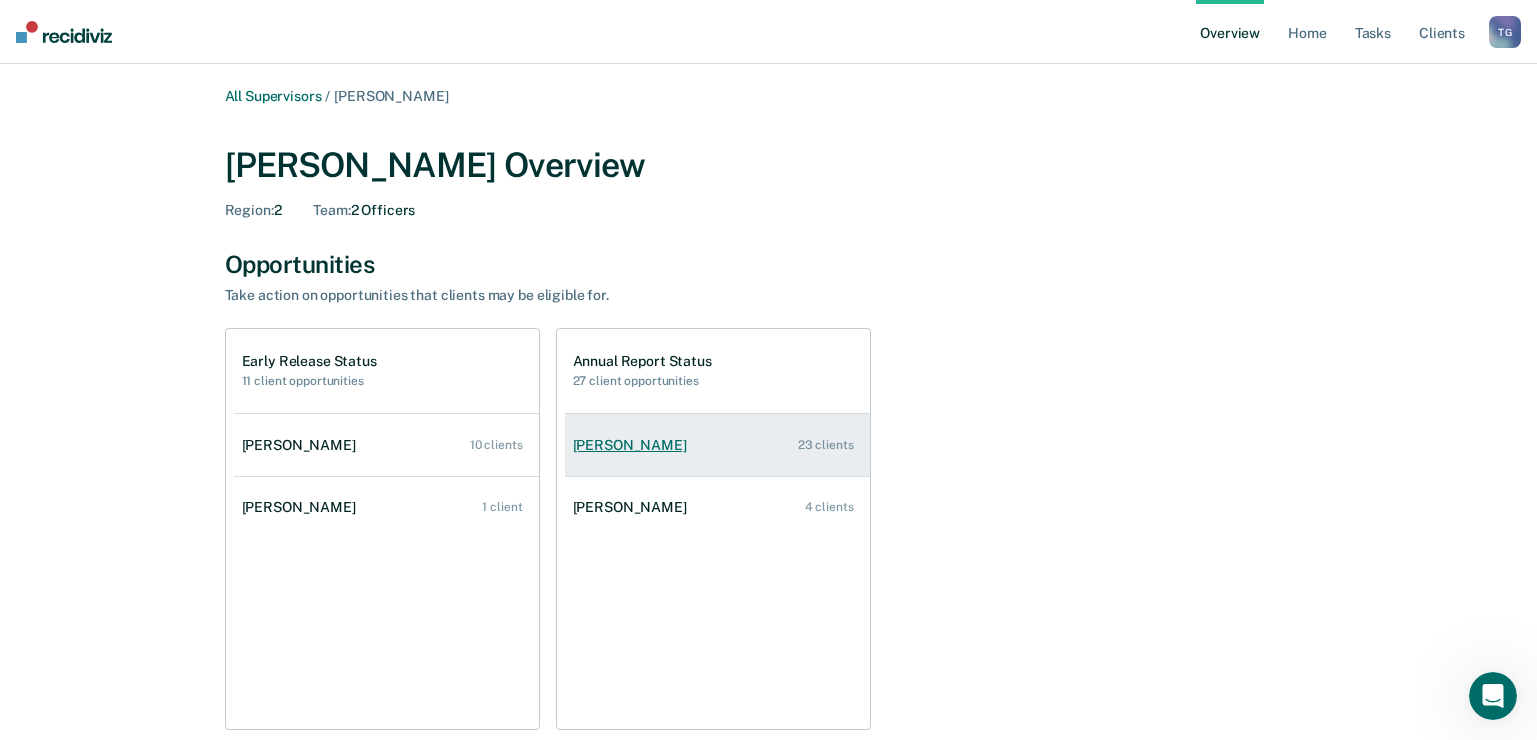click on "[PERSON_NAME]" at bounding box center [634, 445] 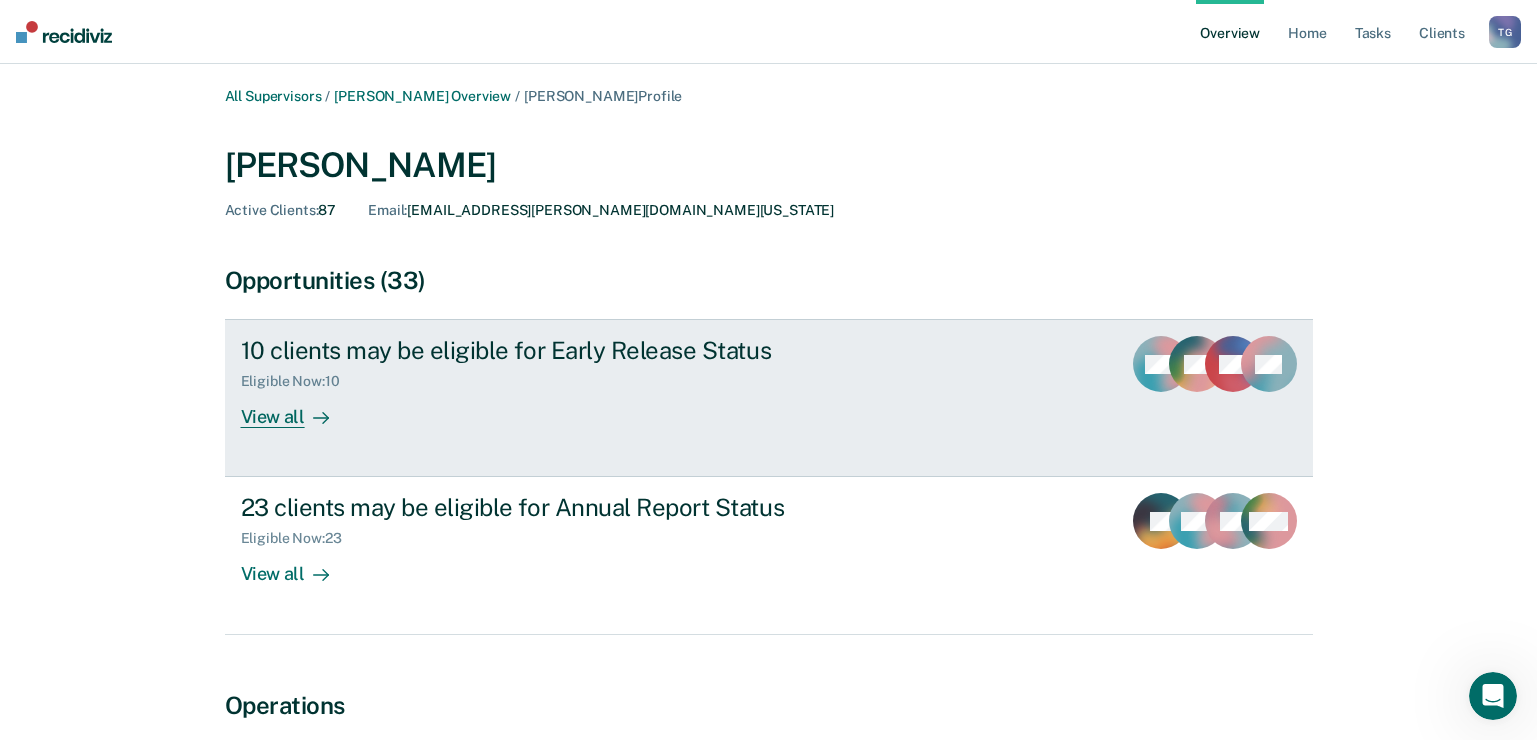click on "View all" at bounding box center (297, 409) 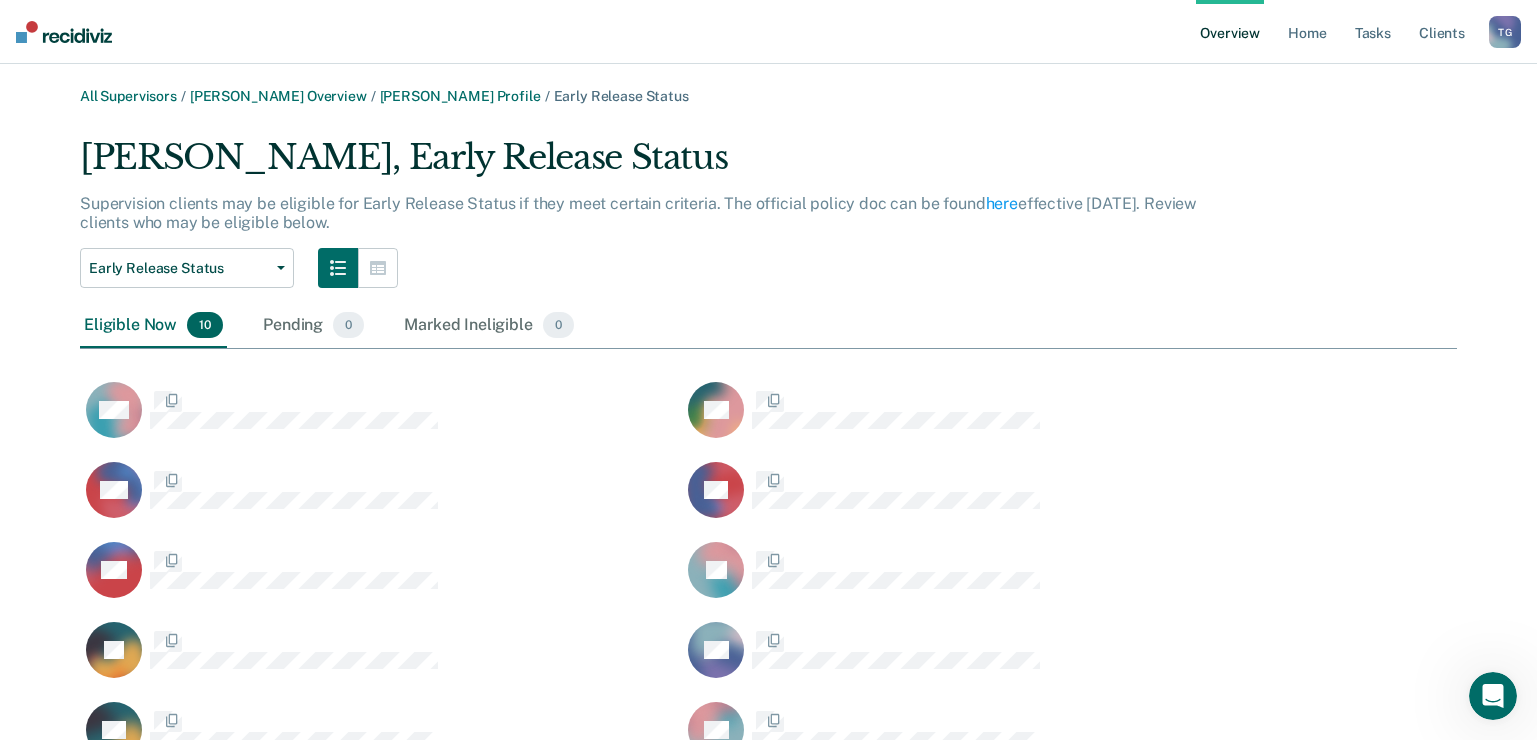 scroll, scrollTop: 16, scrollLeft: 16, axis: both 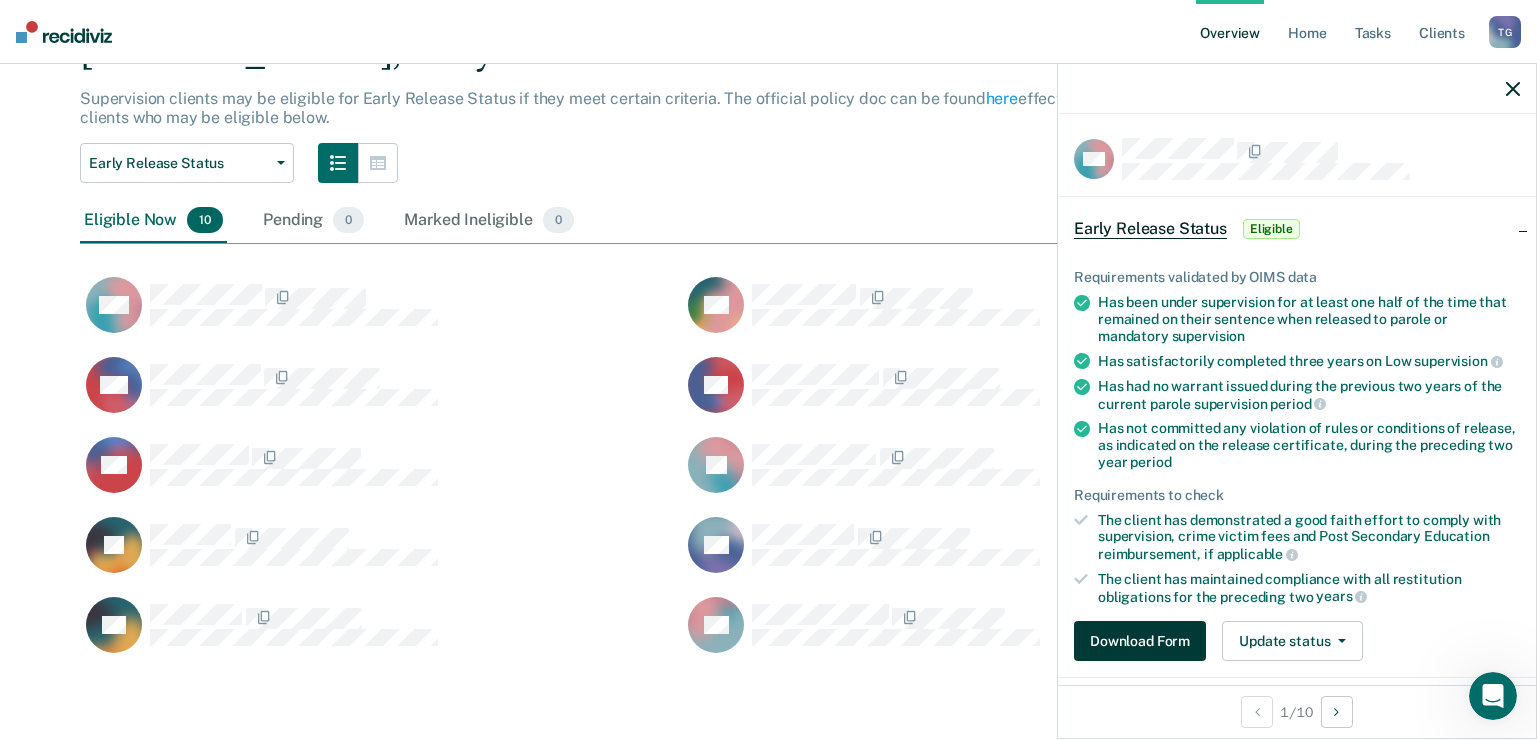 click on "Download Form" at bounding box center [1140, 641] 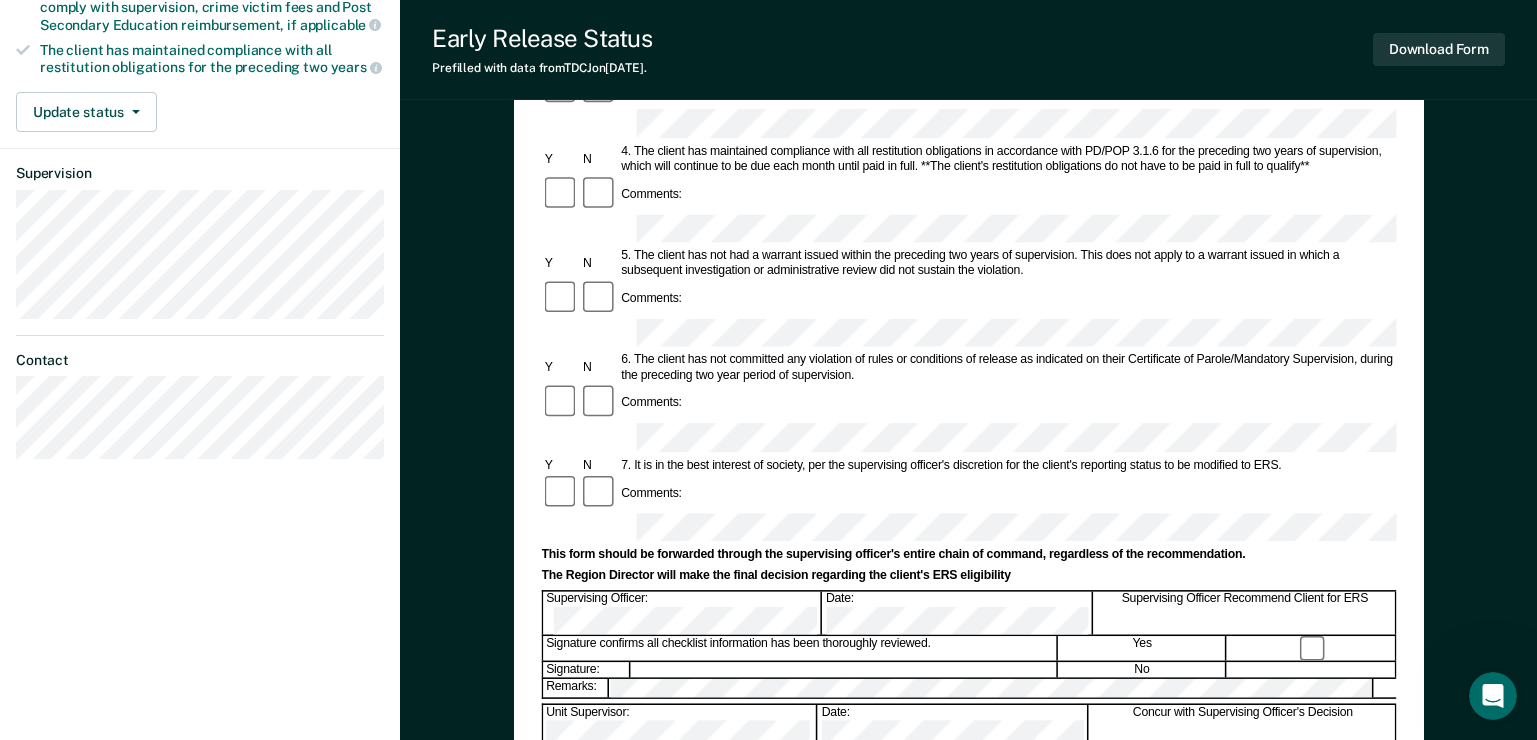 scroll, scrollTop: 700, scrollLeft: 0, axis: vertical 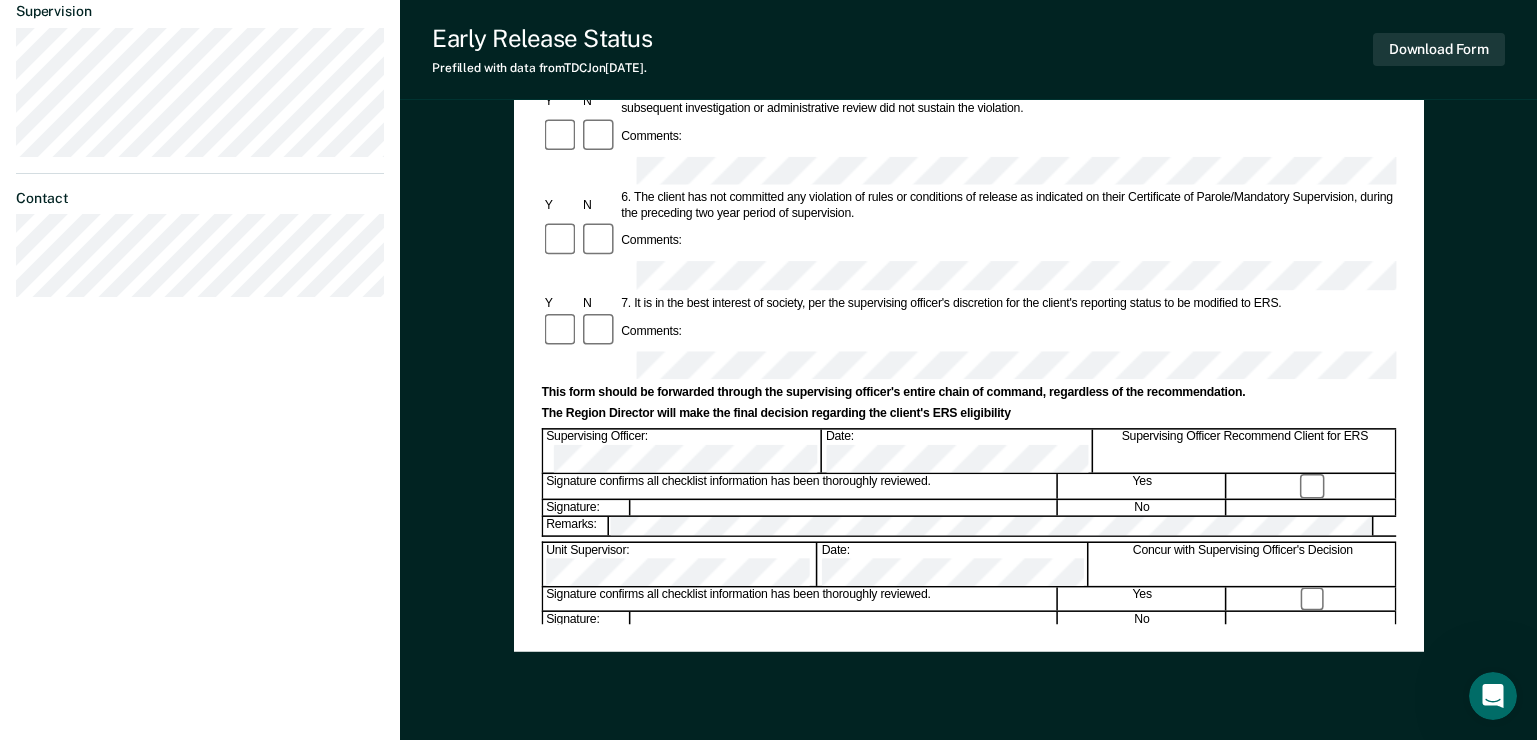 click at bounding box center [844, 696] 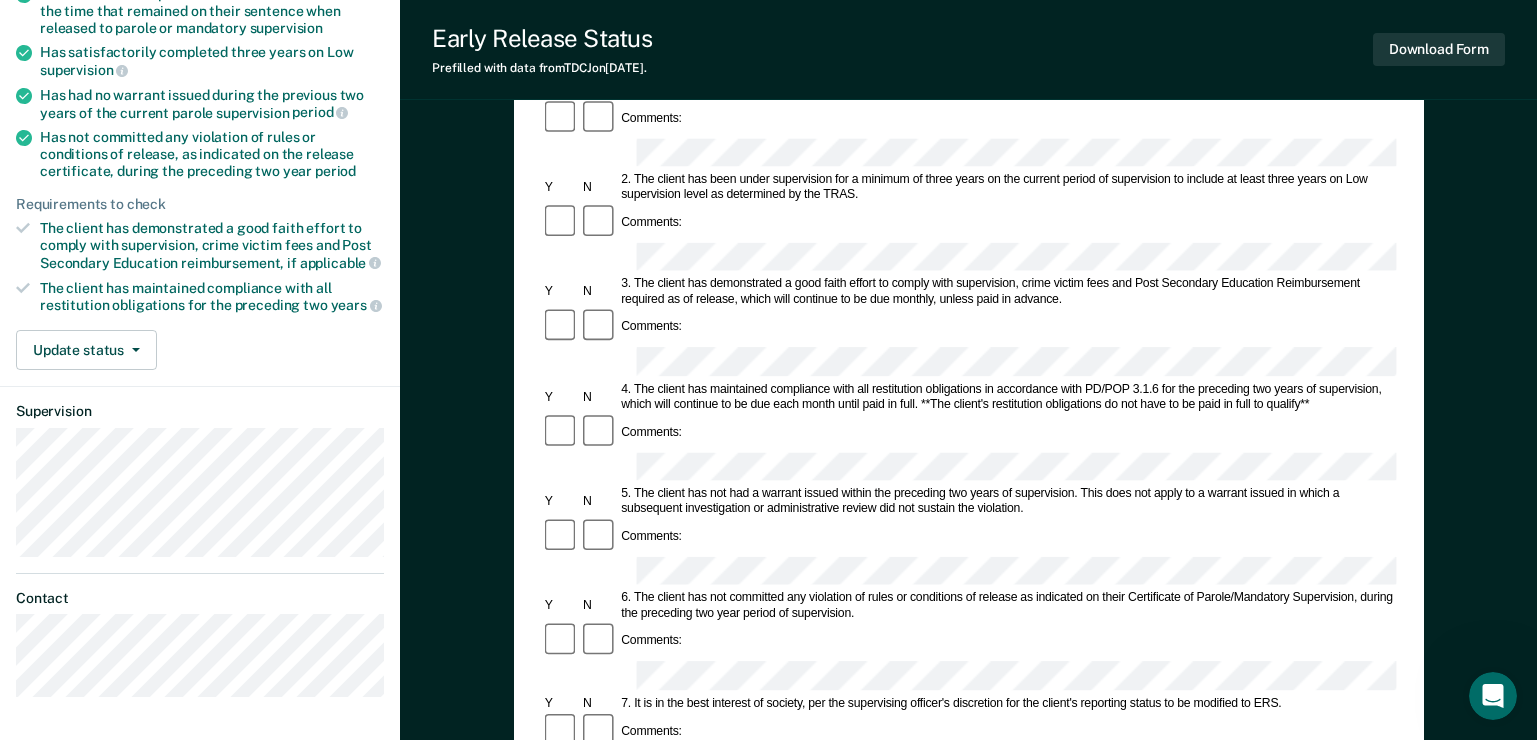 scroll, scrollTop: 0, scrollLeft: 0, axis: both 